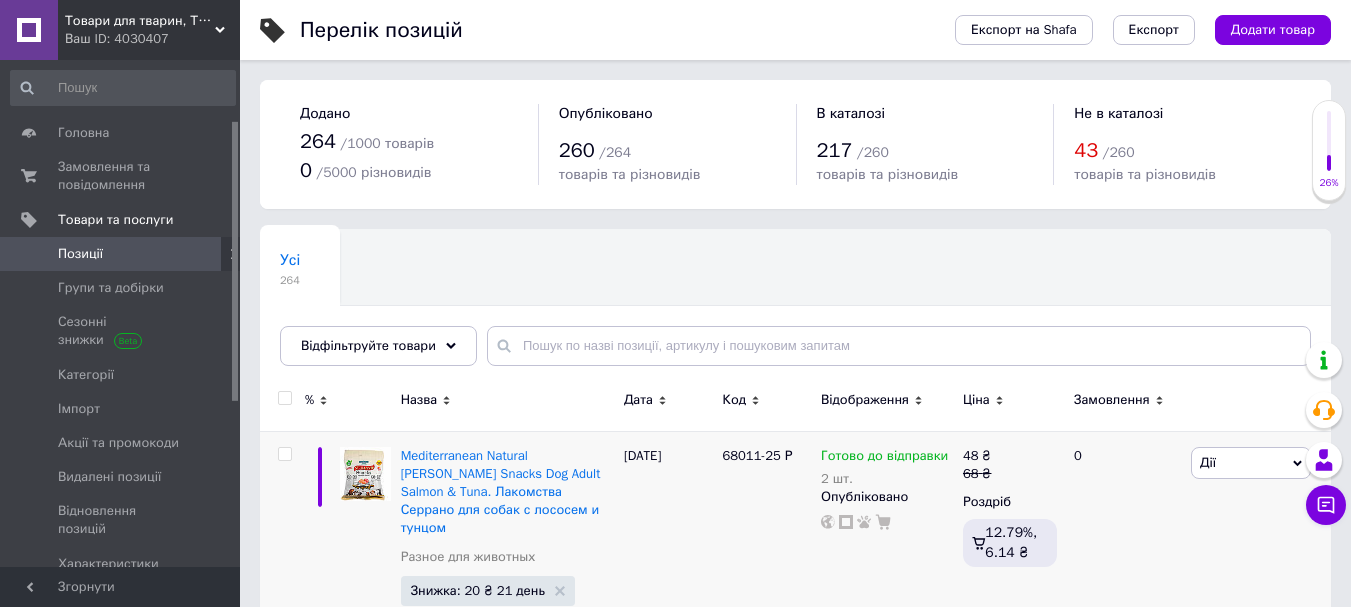scroll, scrollTop: 0, scrollLeft: 0, axis: both 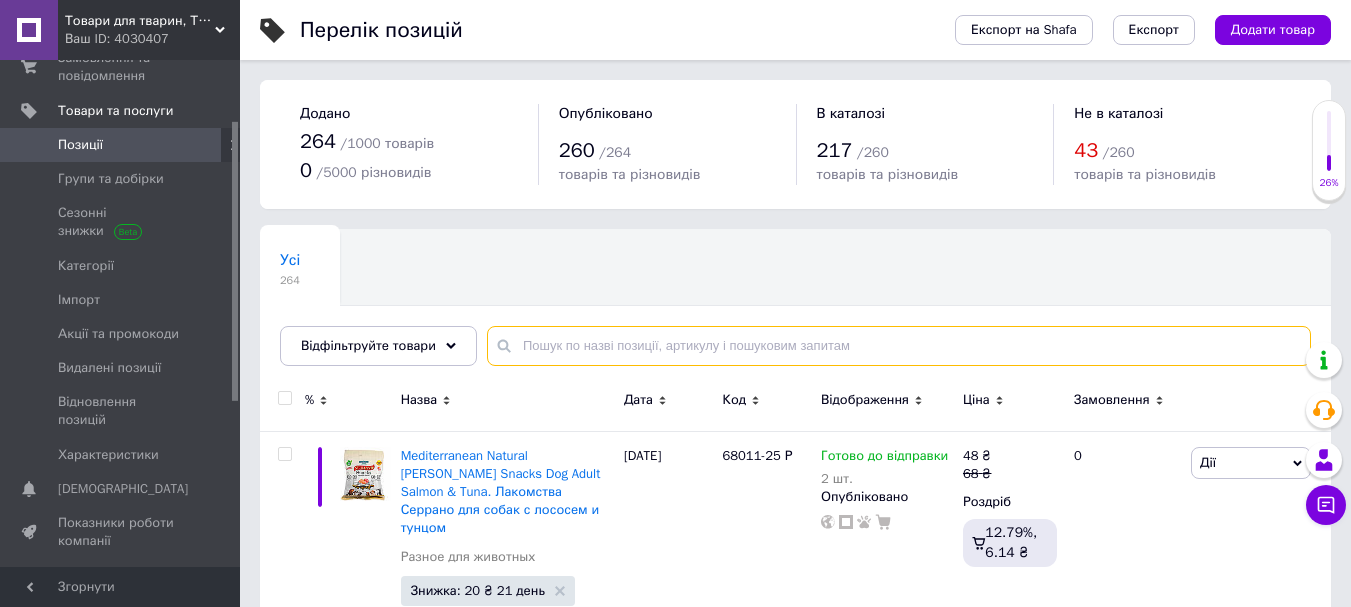 click at bounding box center [899, 346] 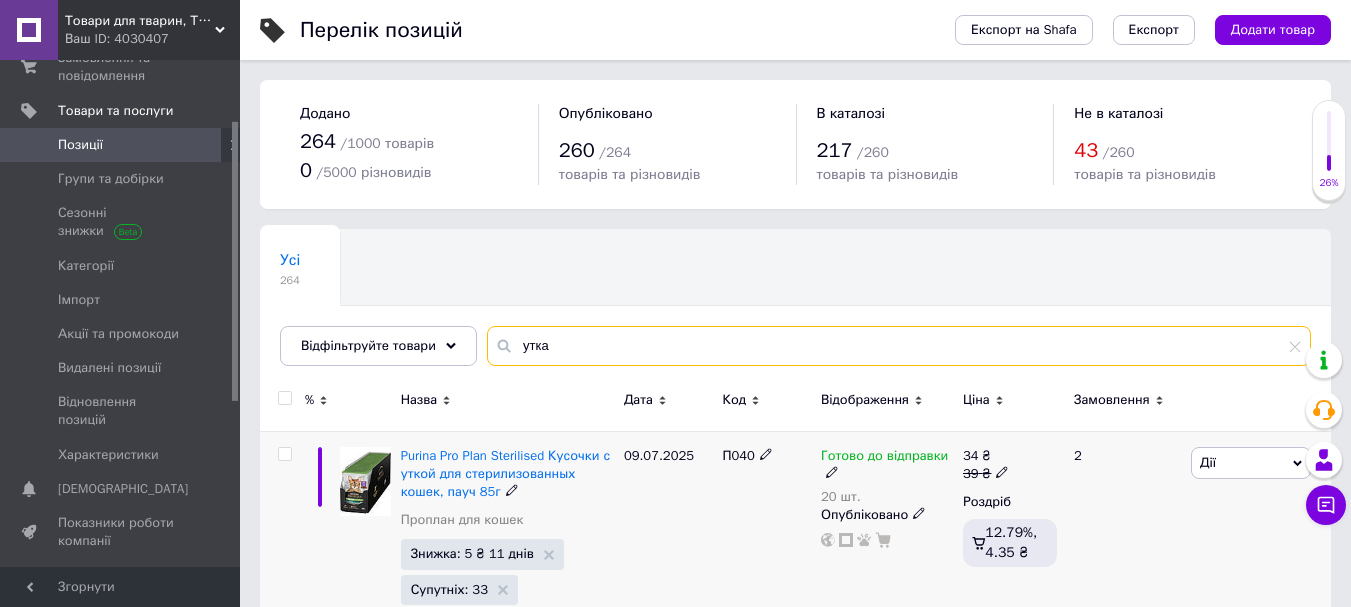 type on "утка" 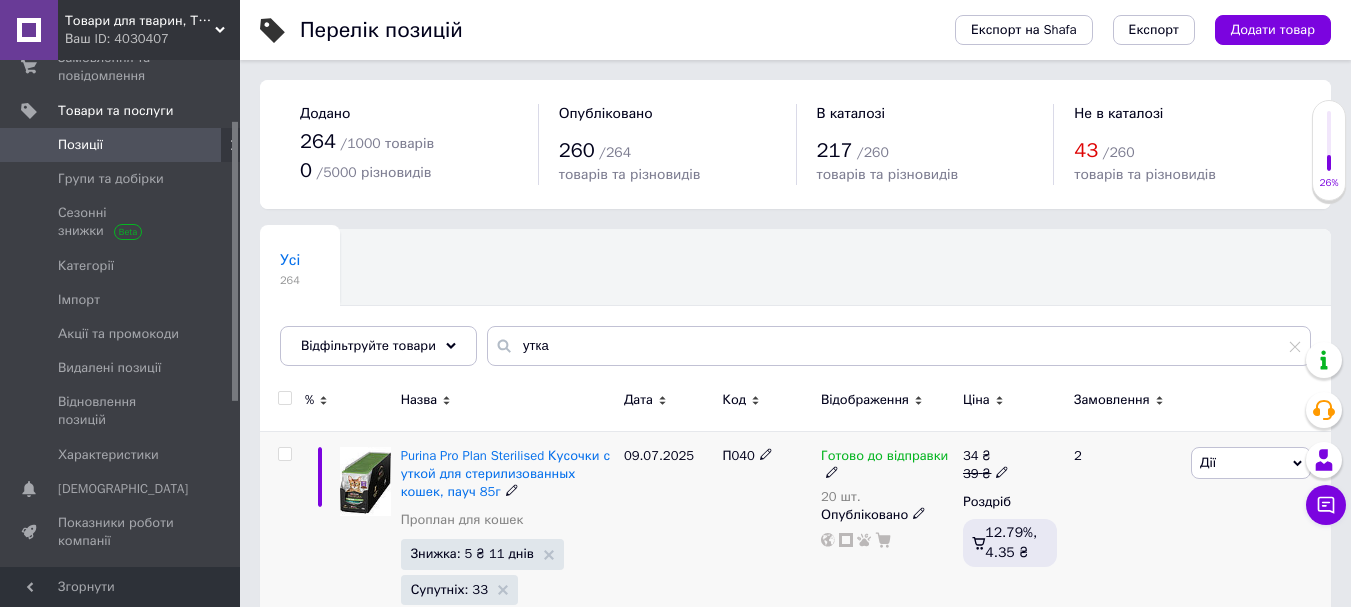 click on "20 шт." at bounding box center (887, 497) 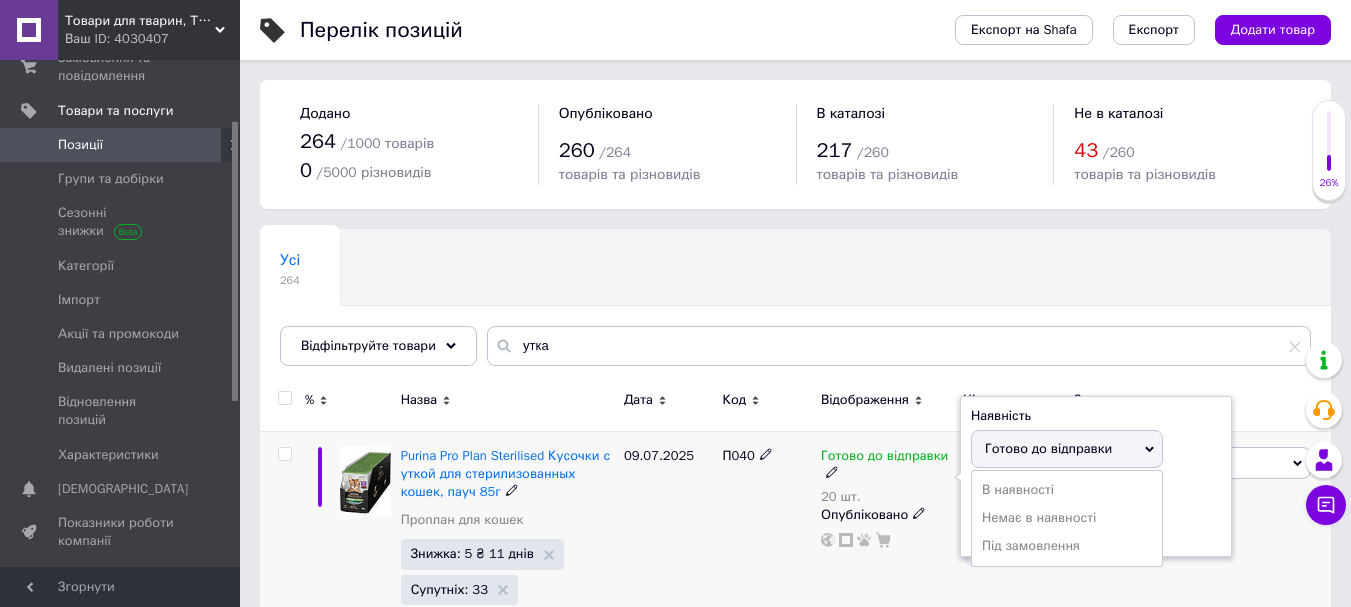 click on "Залишки" at bounding box center [1096, 492] 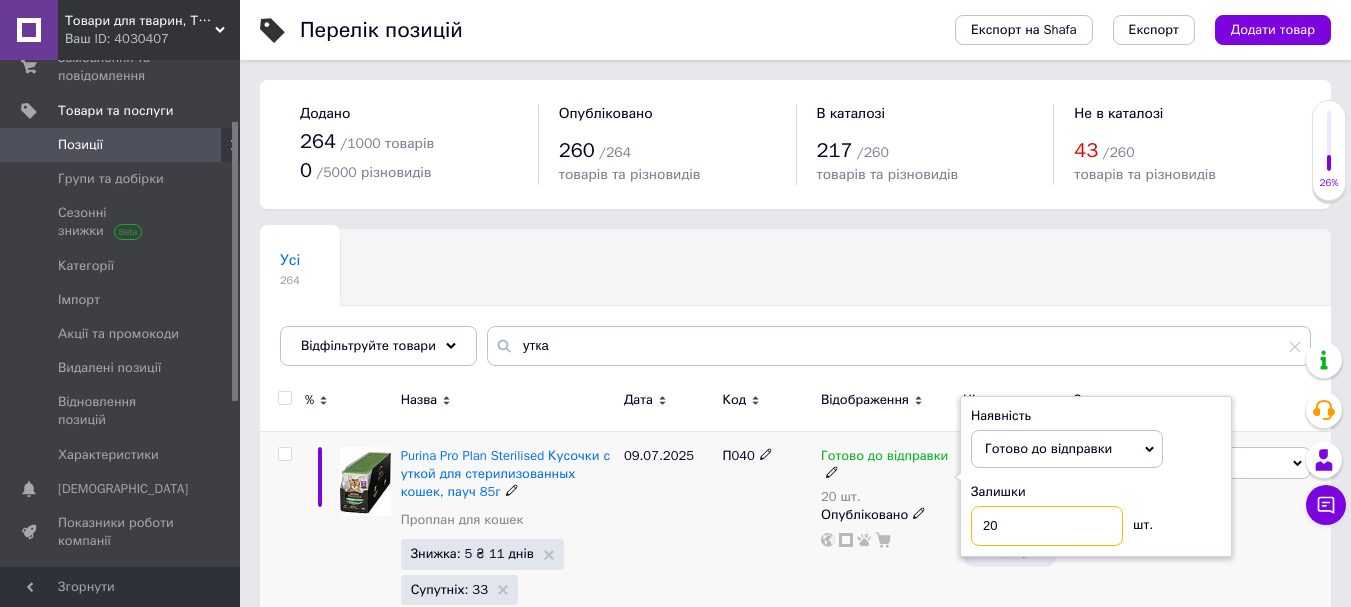 drag, startPoint x: 1040, startPoint y: 529, endPoint x: 943, endPoint y: 532, distance: 97.04638 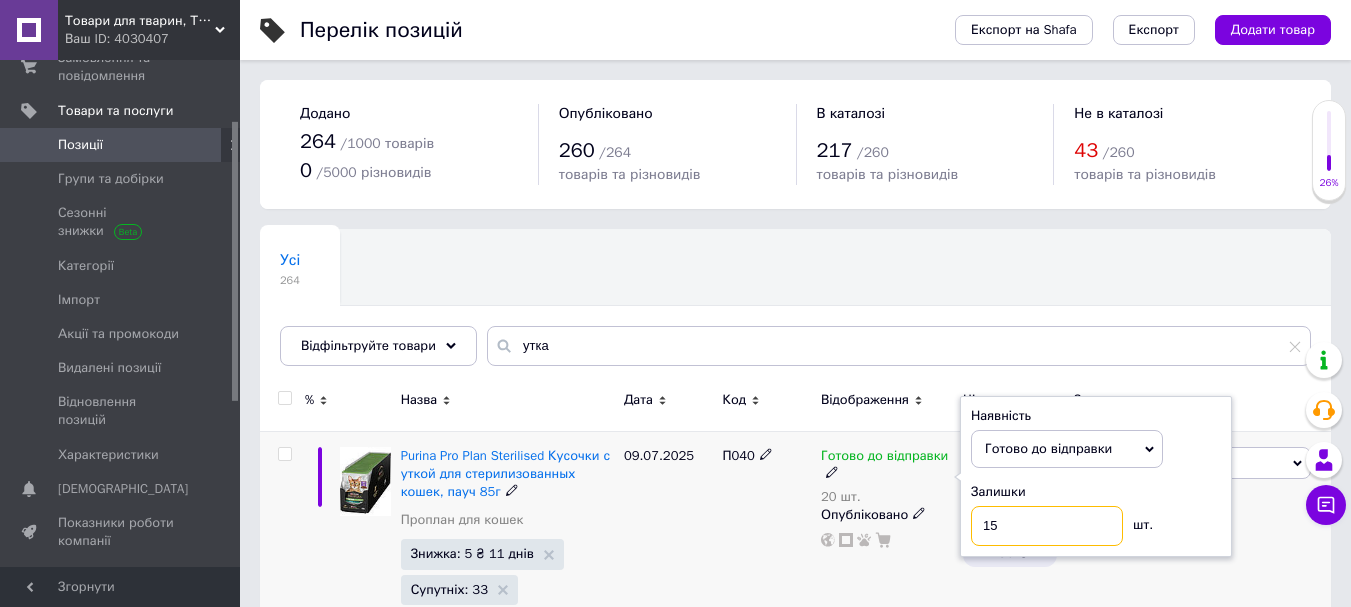 type on "15" 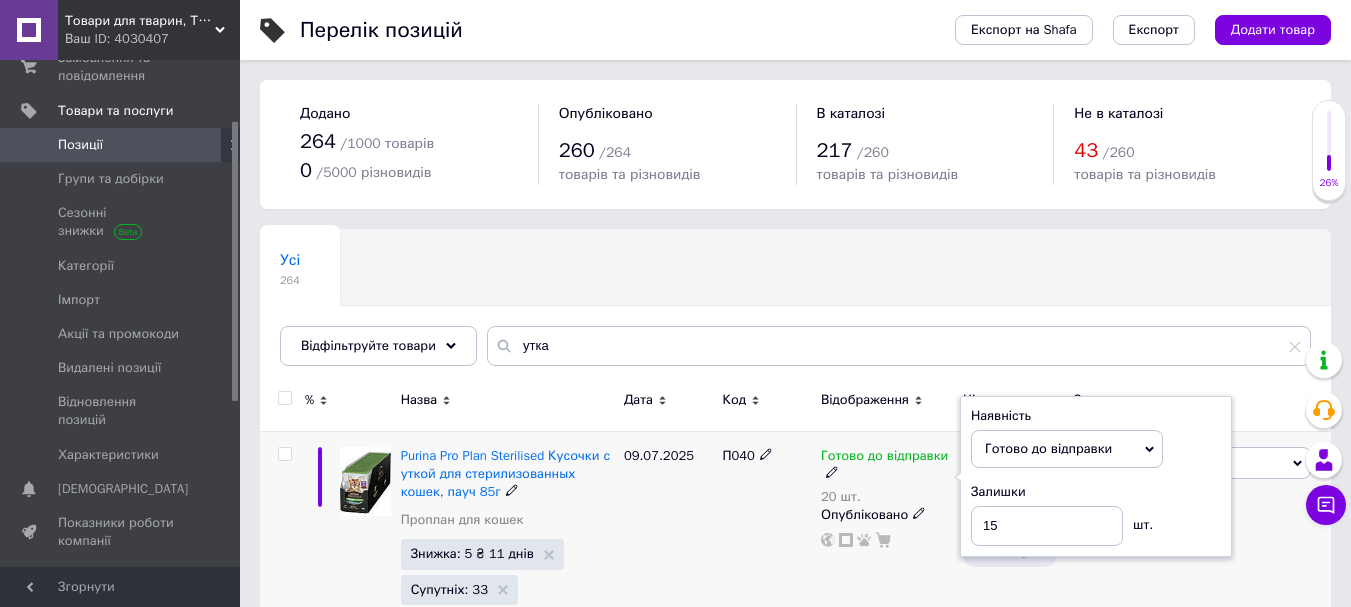 click on "09.07.2025" at bounding box center [668, 545] 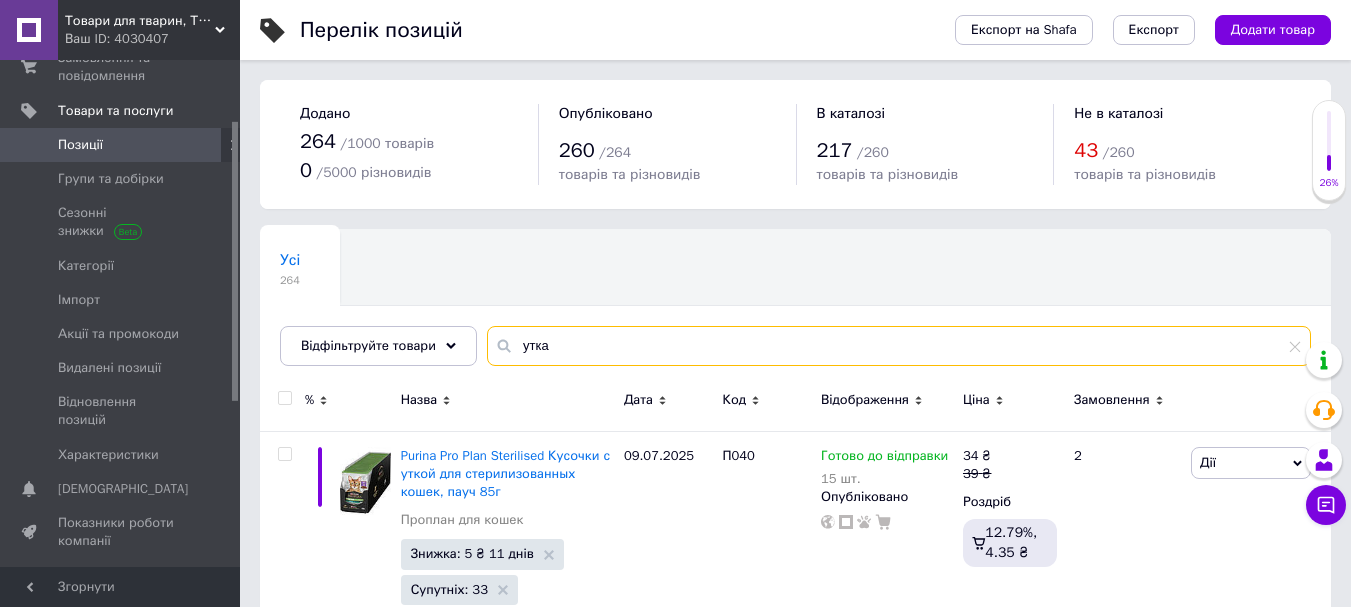 drag, startPoint x: 576, startPoint y: 339, endPoint x: 491, endPoint y: 346, distance: 85.28775 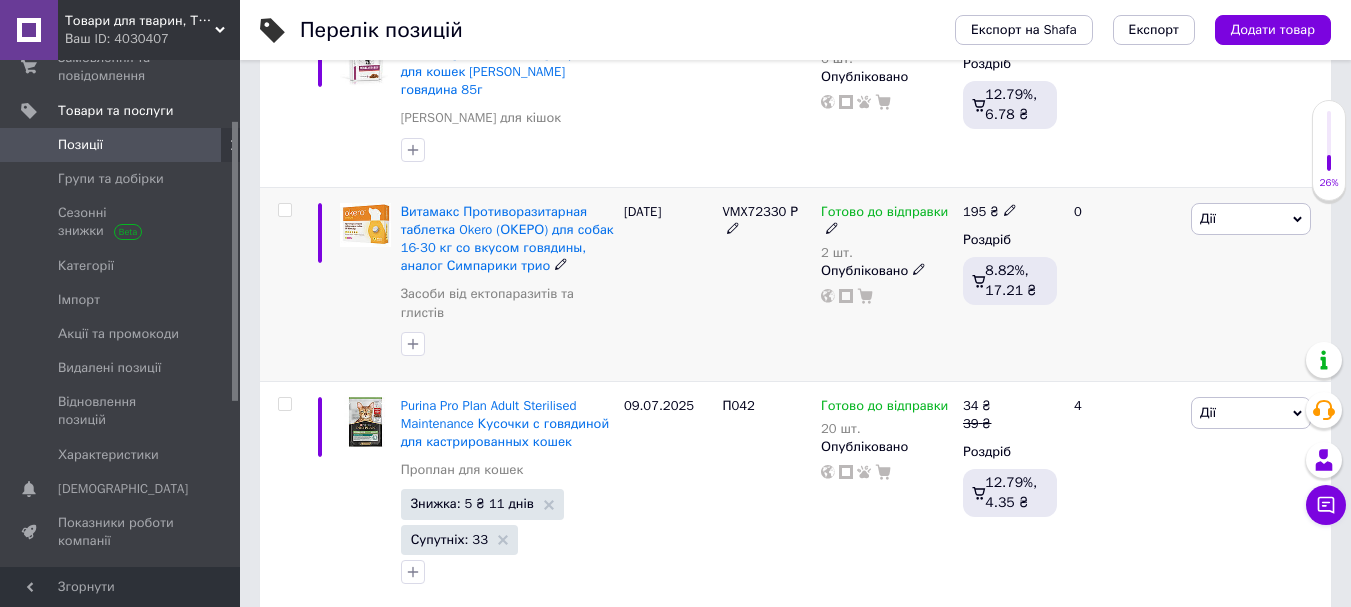 scroll, scrollTop: 500, scrollLeft: 0, axis: vertical 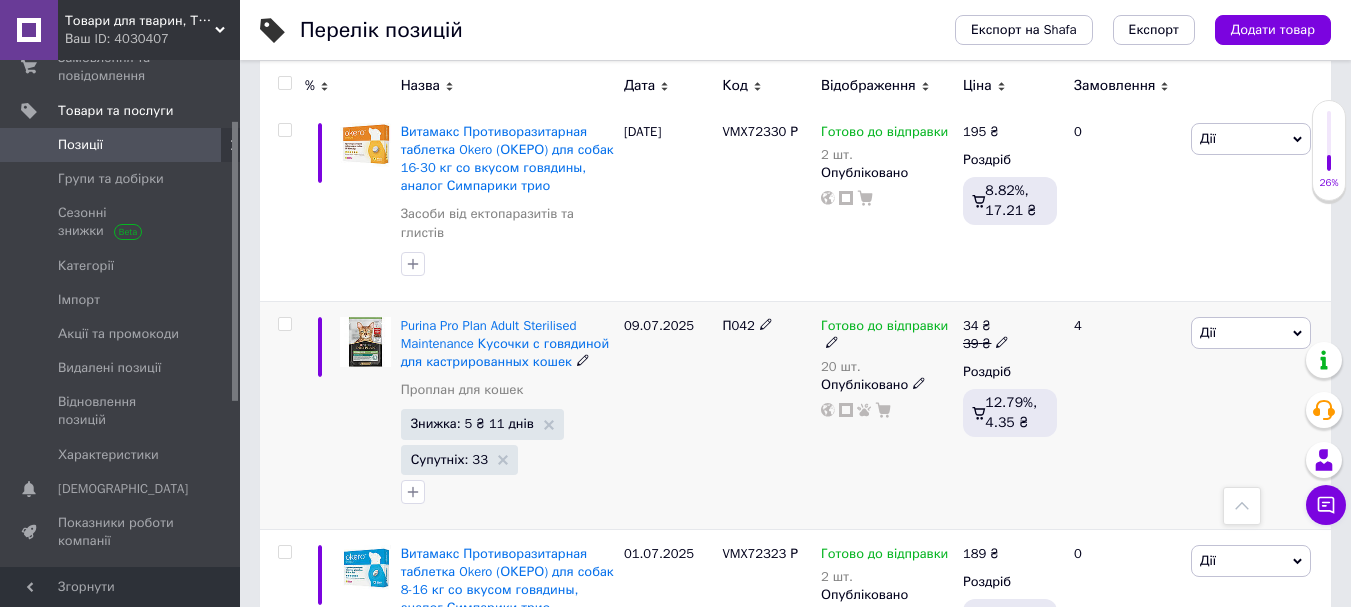 type on "ялов" 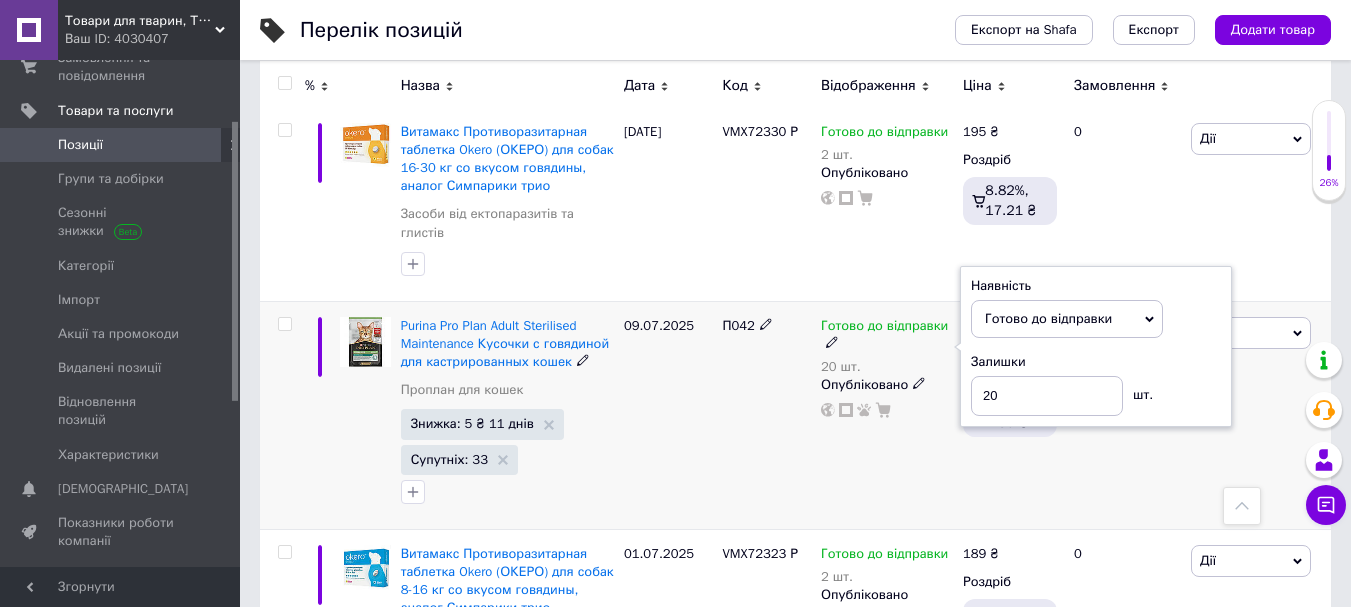 click on "Залишки 20 шт." at bounding box center (1096, 384) 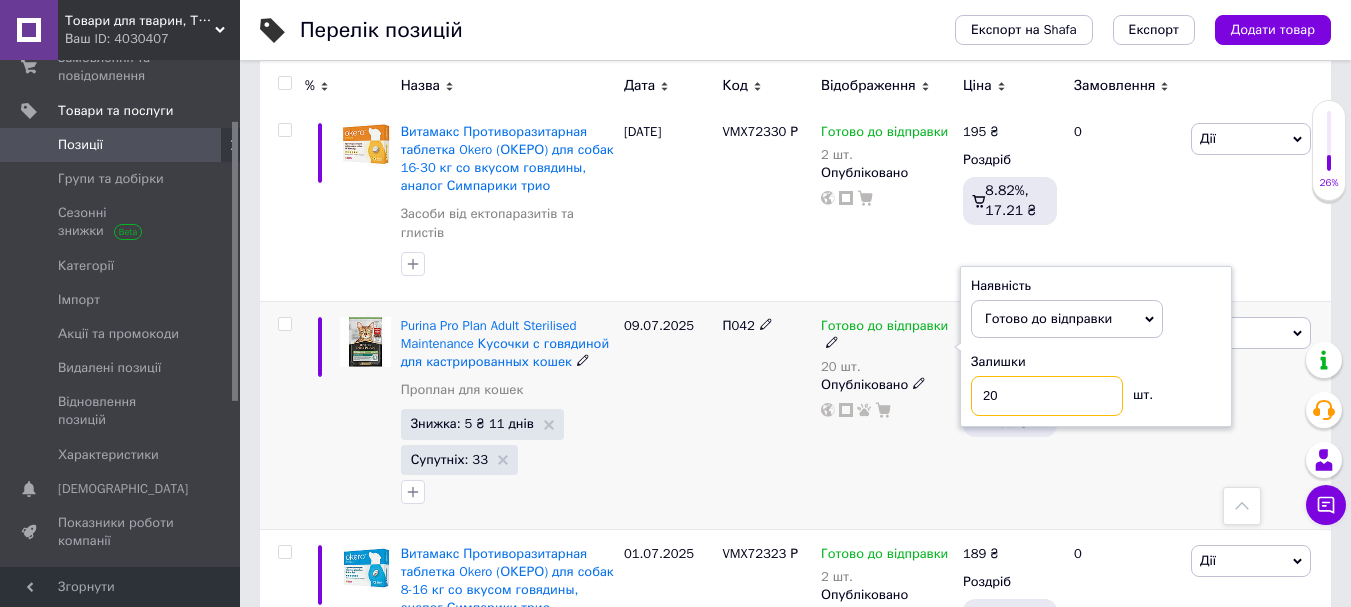 drag, startPoint x: 1000, startPoint y: 370, endPoint x: 945, endPoint y: 370, distance: 55 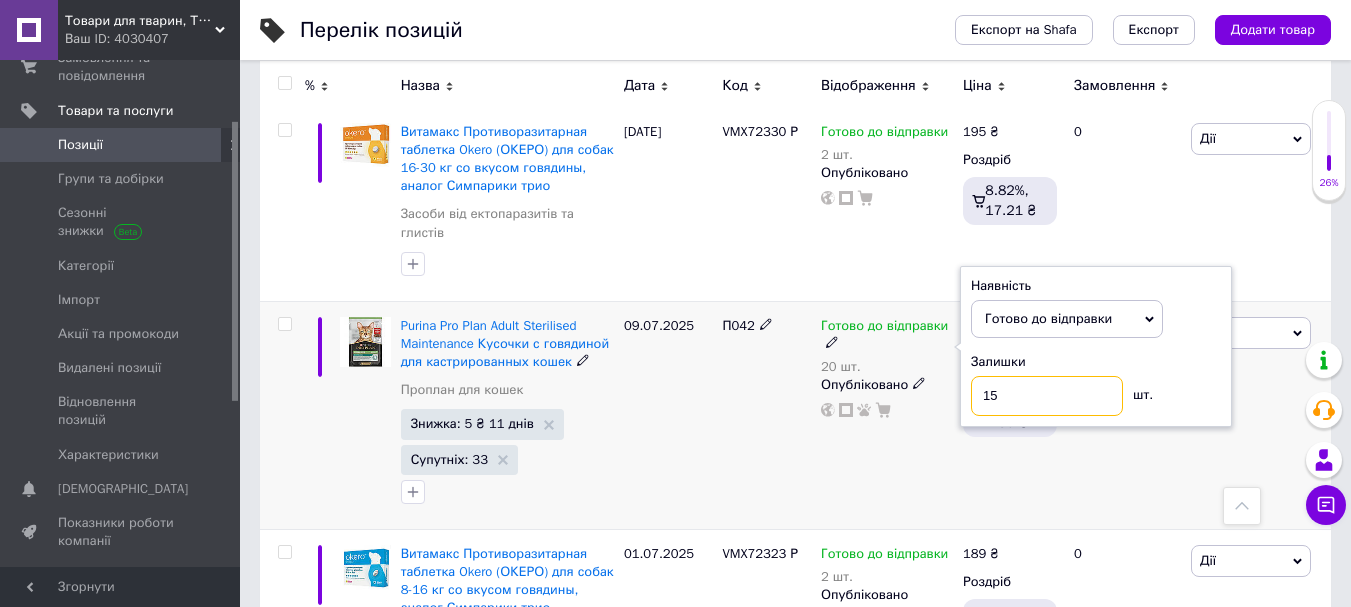type on "15" 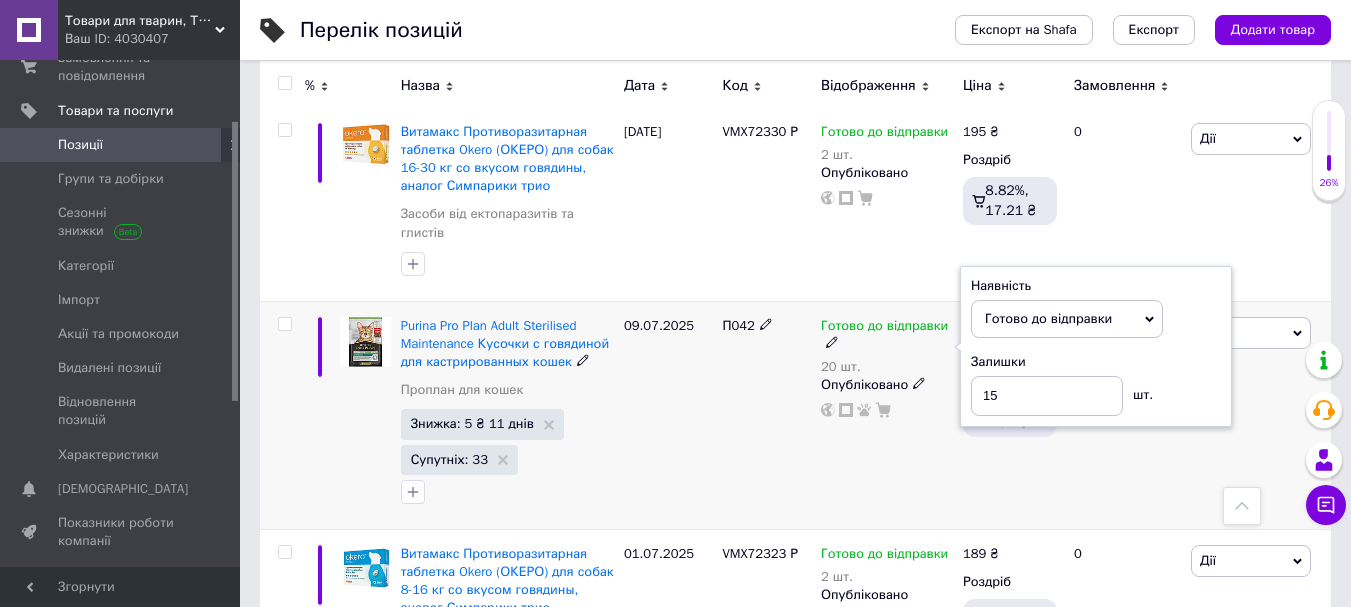 click on "П042" at bounding box center (766, 415) 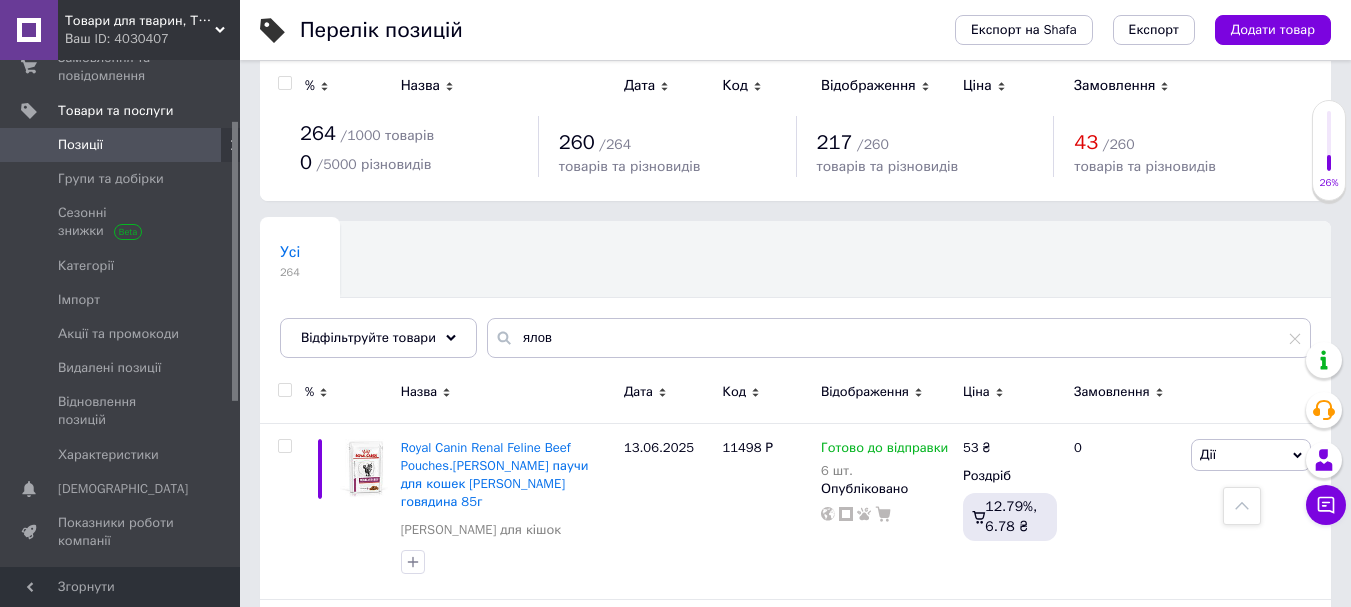 scroll, scrollTop: 0, scrollLeft: 0, axis: both 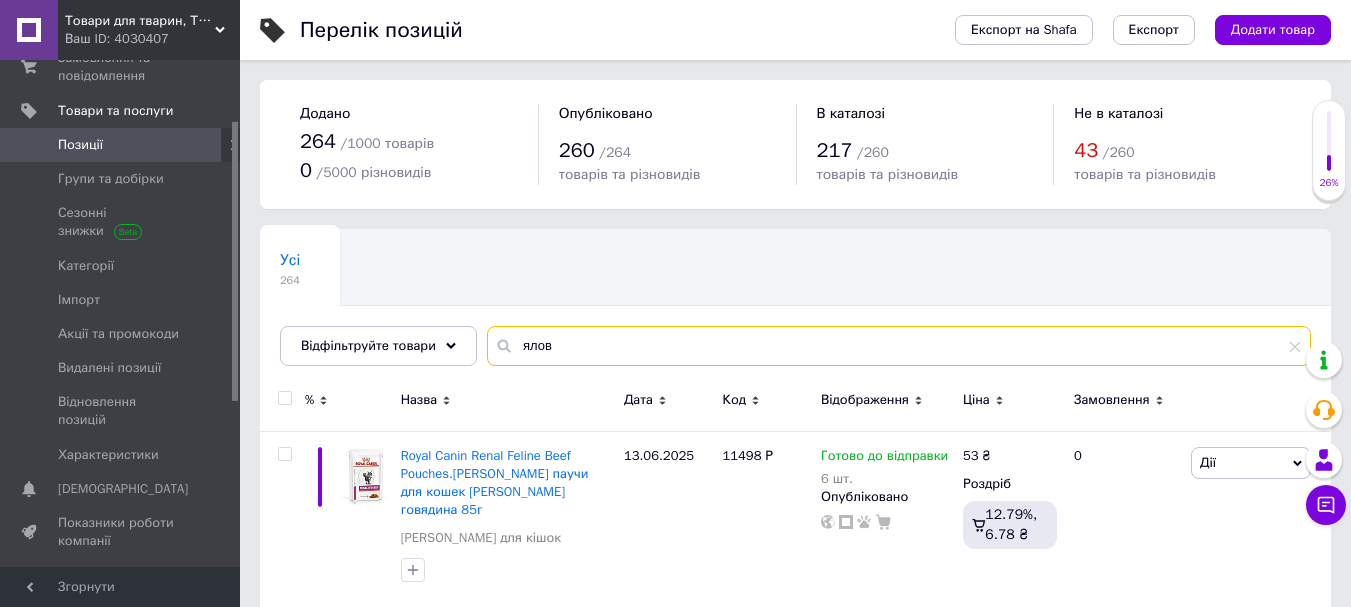 drag, startPoint x: 578, startPoint y: 346, endPoint x: 487, endPoint y: 354, distance: 91.350975 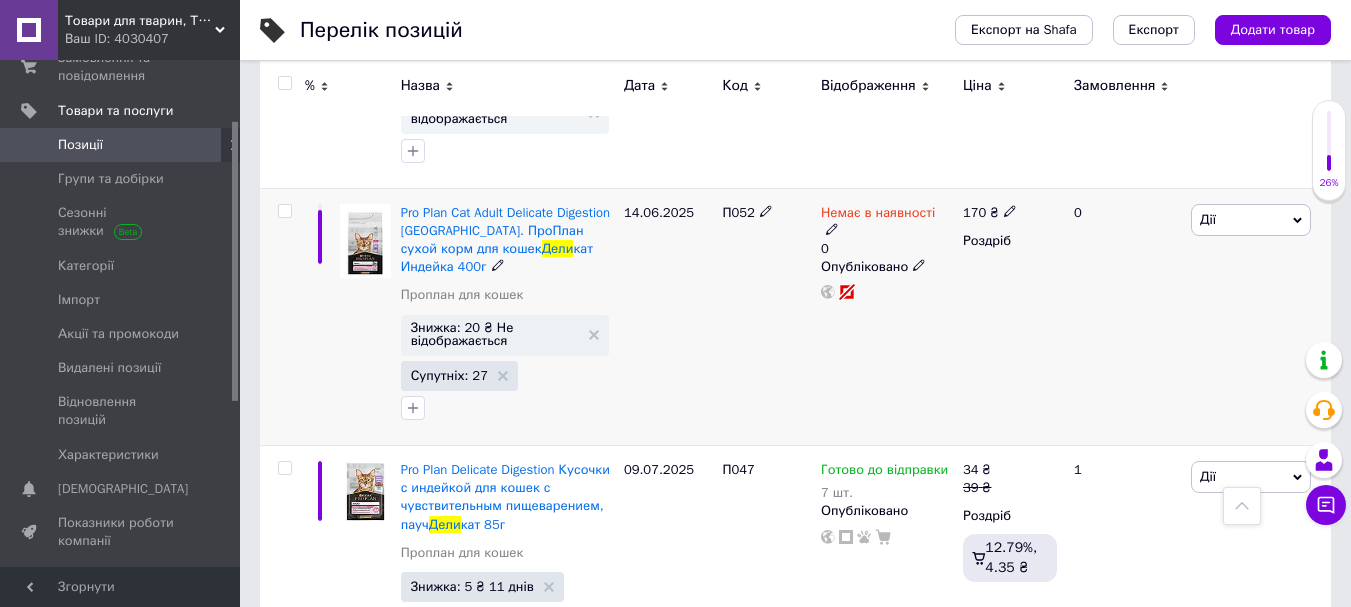 scroll, scrollTop: 800, scrollLeft: 0, axis: vertical 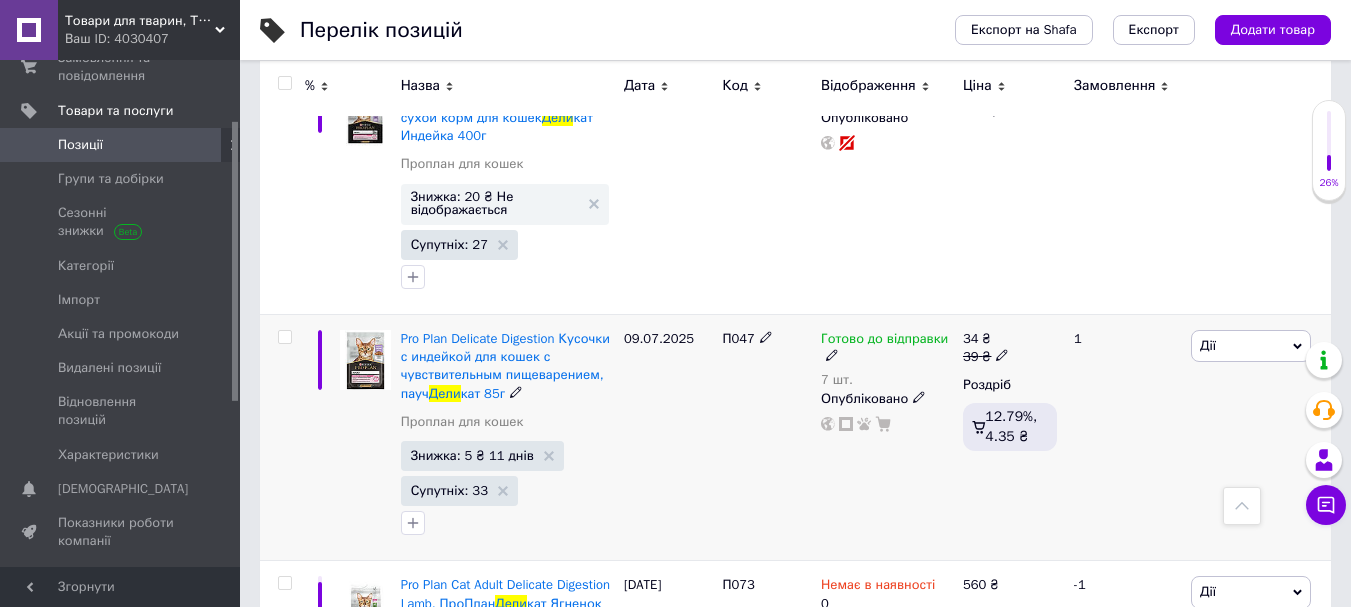type on "дели" 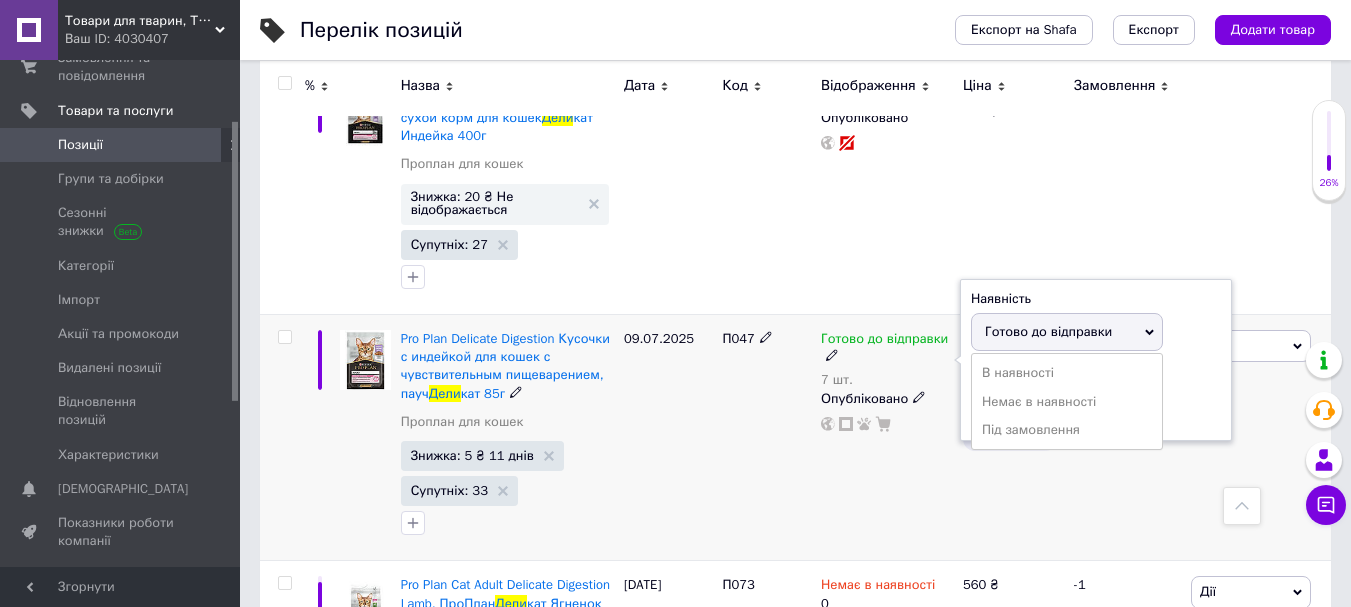 click on "Залишки 7 шт." at bounding box center [1096, 397] 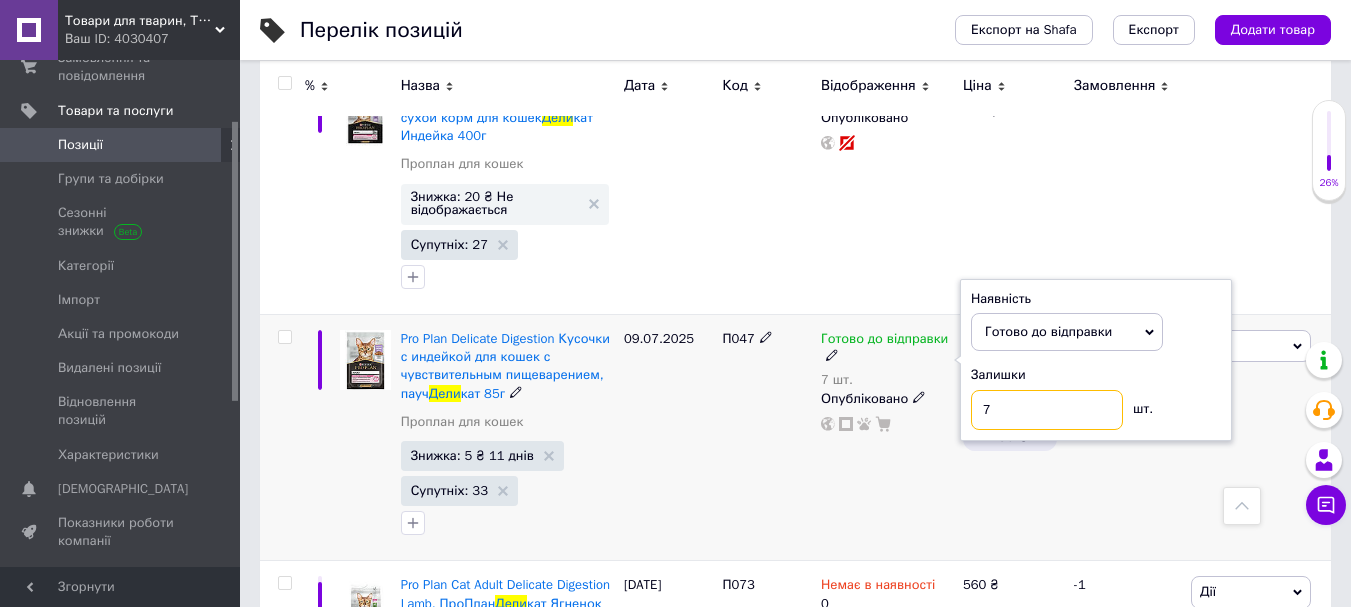 click on "Готово до відправки 7 шт. Наявність [PERSON_NAME] до відправки В наявності Немає в наявності Під замовлення Залишки 7 шт. Опубліковано" at bounding box center [887, 381] 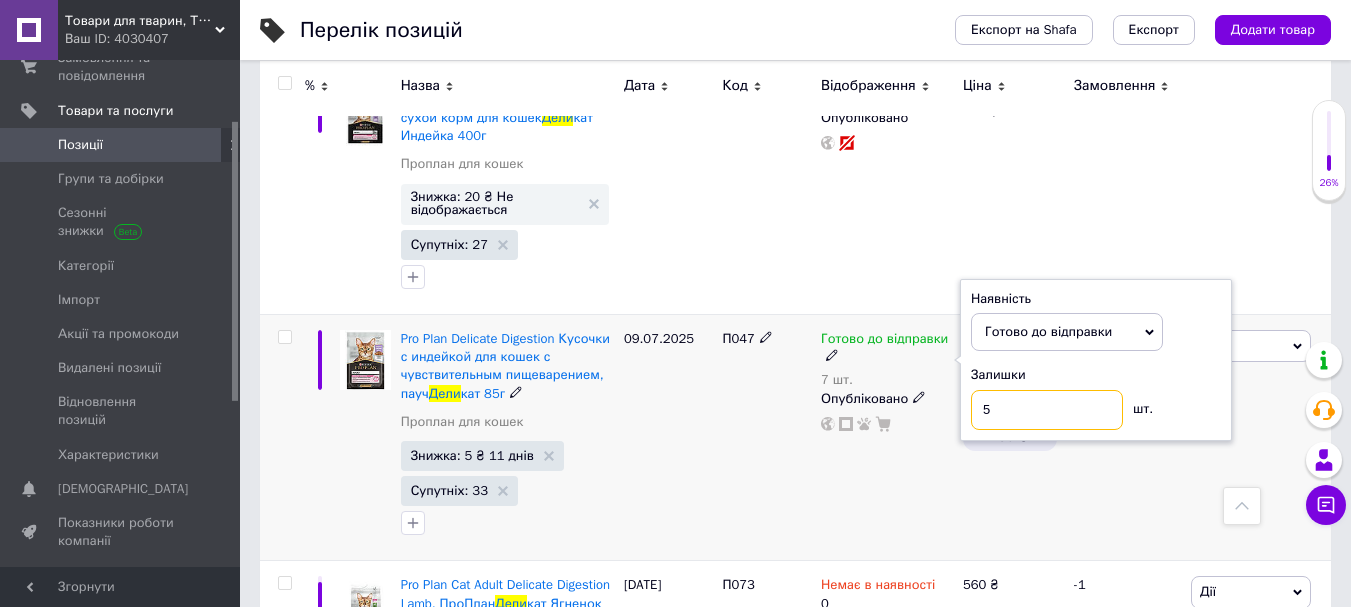 type on "5" 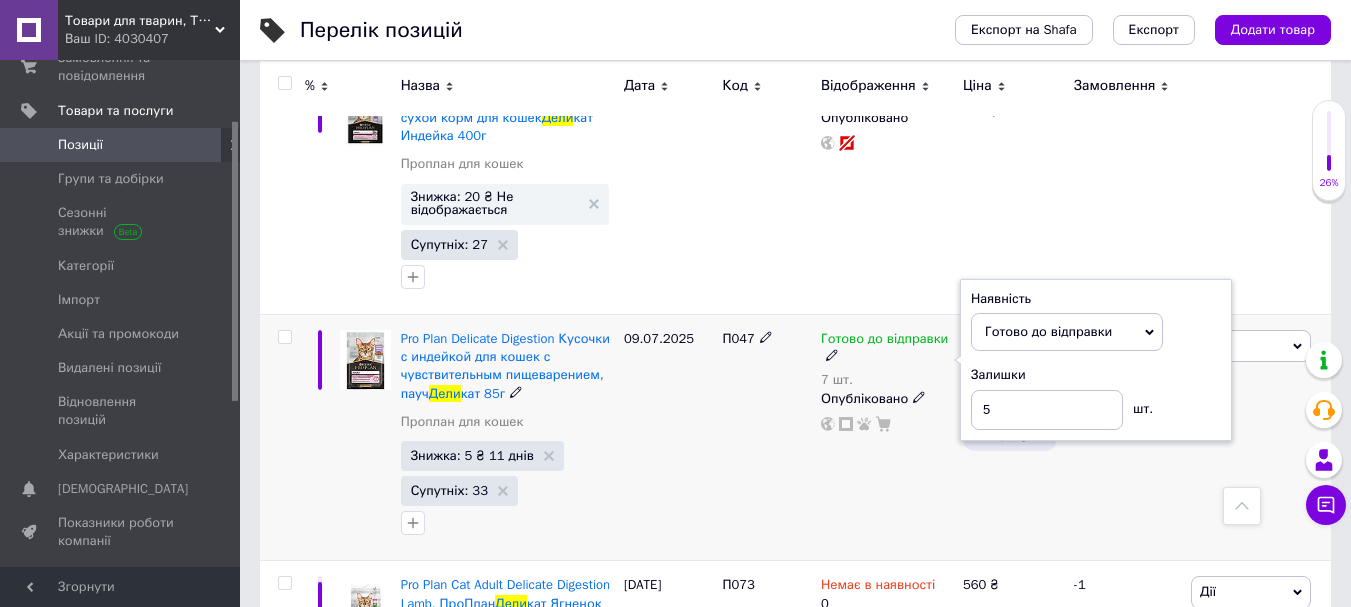 click on "П047" at bounding box center (766, 438) 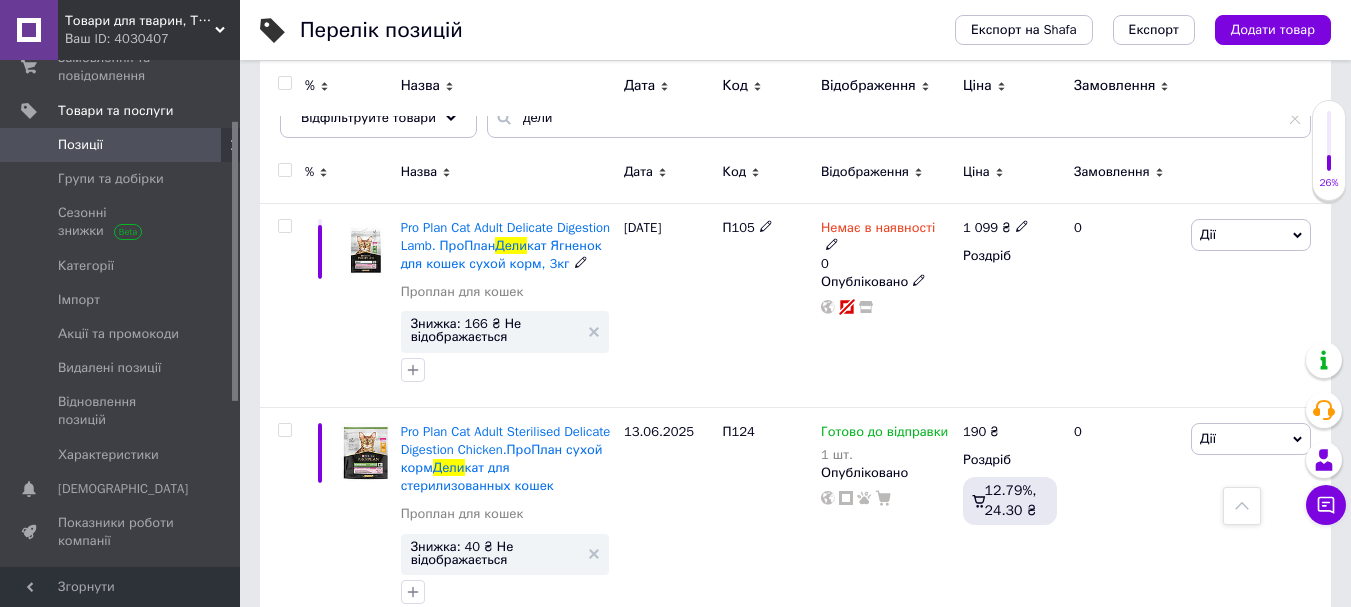 scroll, scrollTop: 200, scrollLeft: 0, axis: vertical 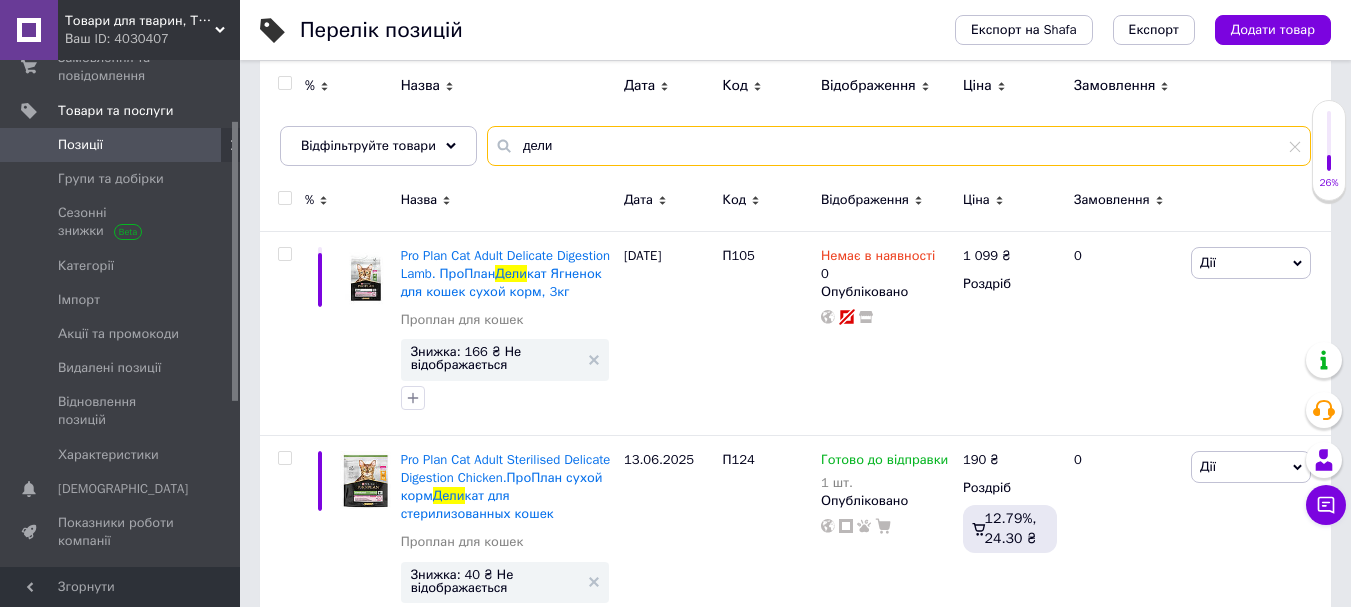 drag, startPoint x: 575, startPoint y: 135, endPoint x: 475, endPoint y: 144, distance: 100.40418 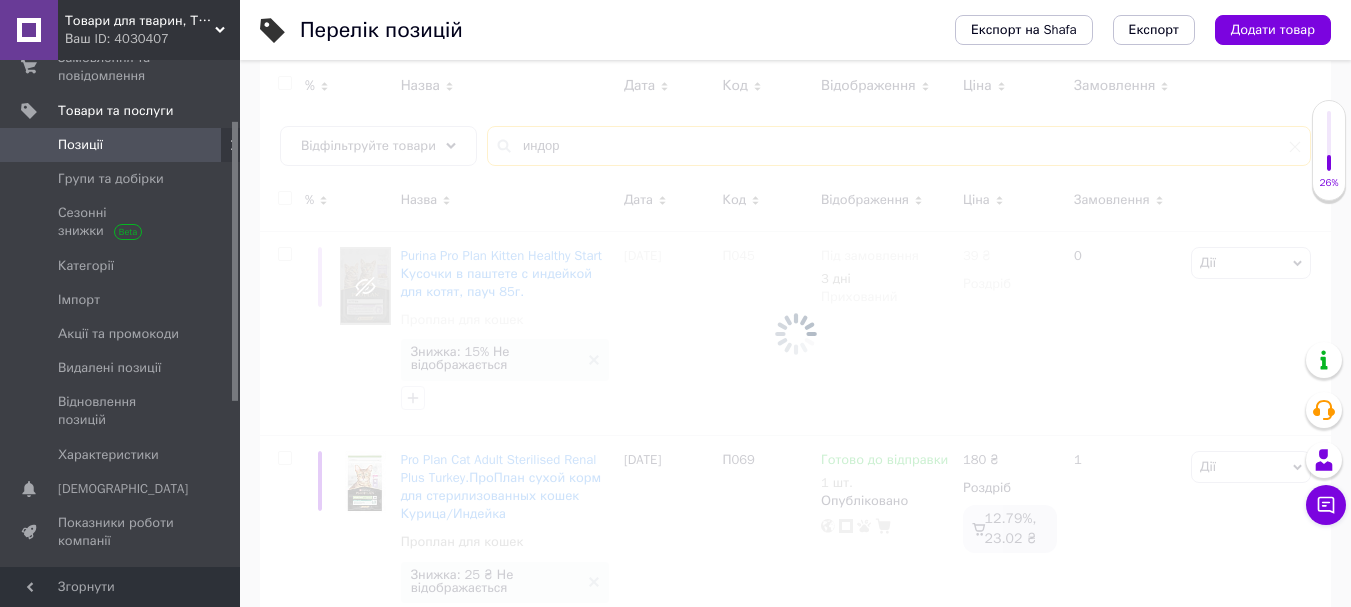 scroll, scrollTop: 0, scrollLeft: 0, axis: both 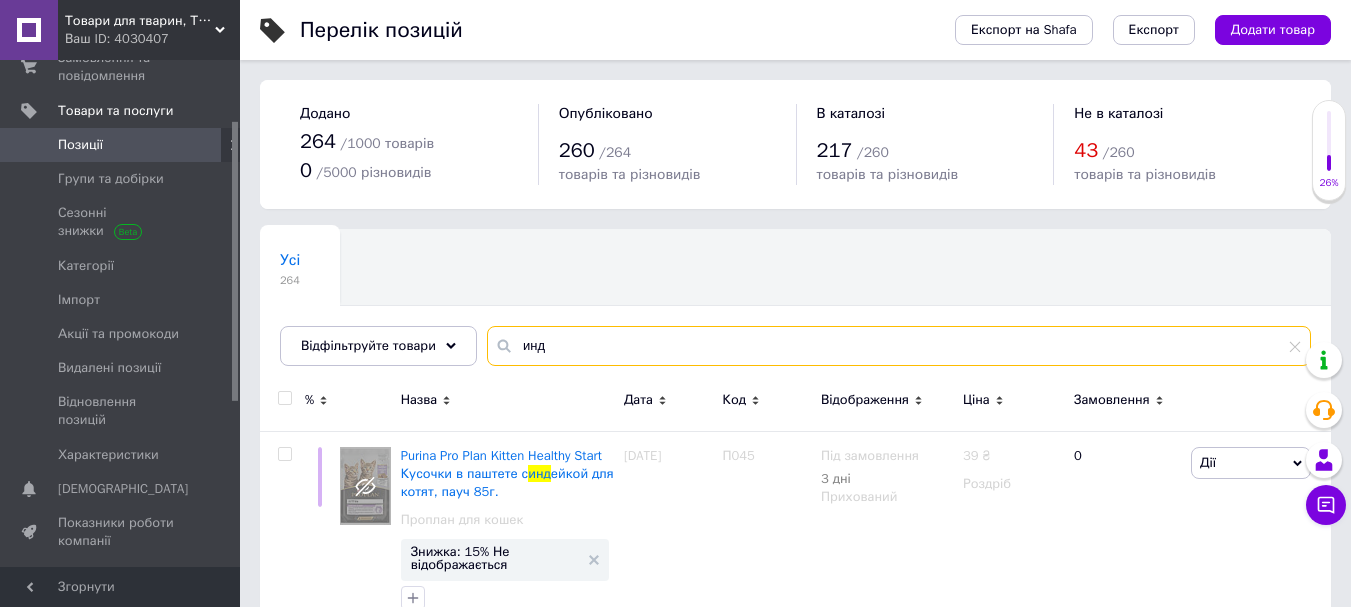 drag, startPoint x: 548, startPoint y: 348, endPoint x: 474, endPoint y: 348, distance: 74 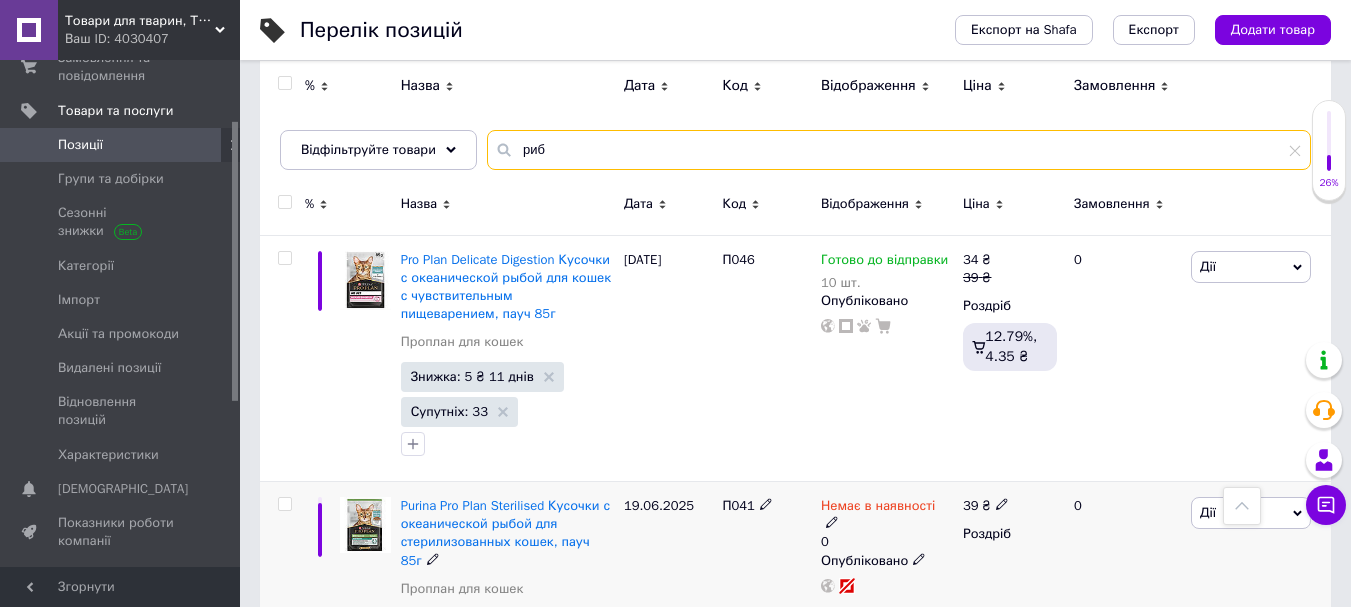 scroll, scrollTop: 0, scrollLeft: 0, axis: both 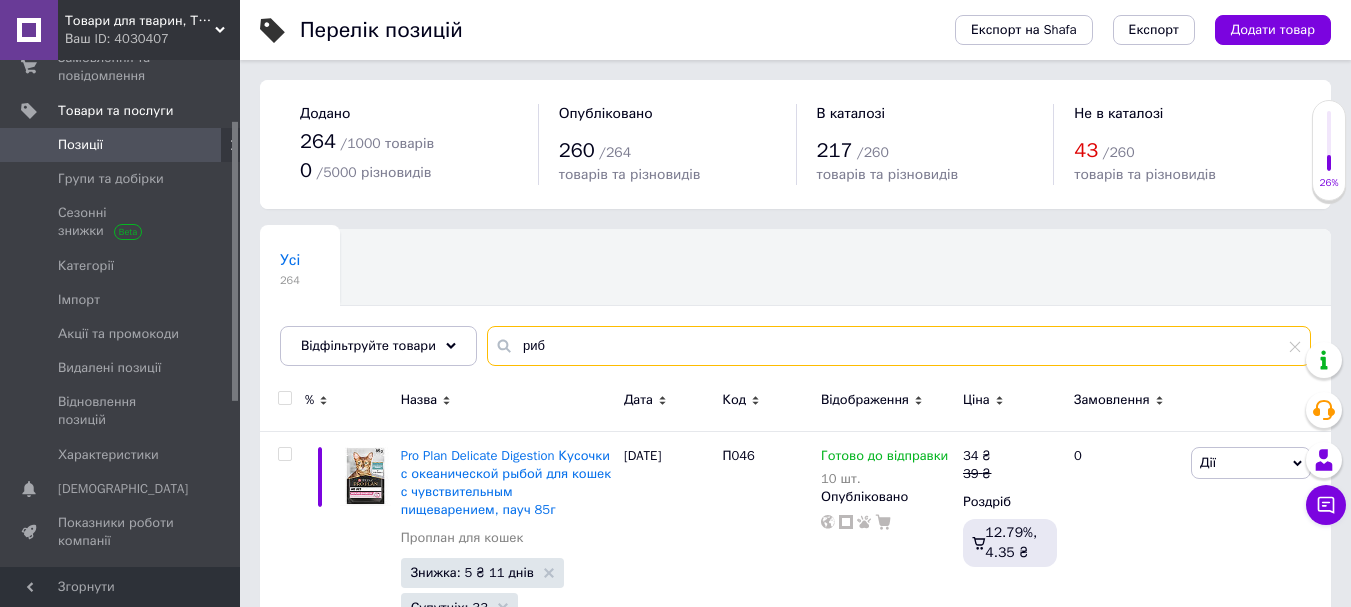 drag, startPoint x: 548, startPoint y: 348, endPoint x: 476, endPoint y: 341, distance: 72.33948 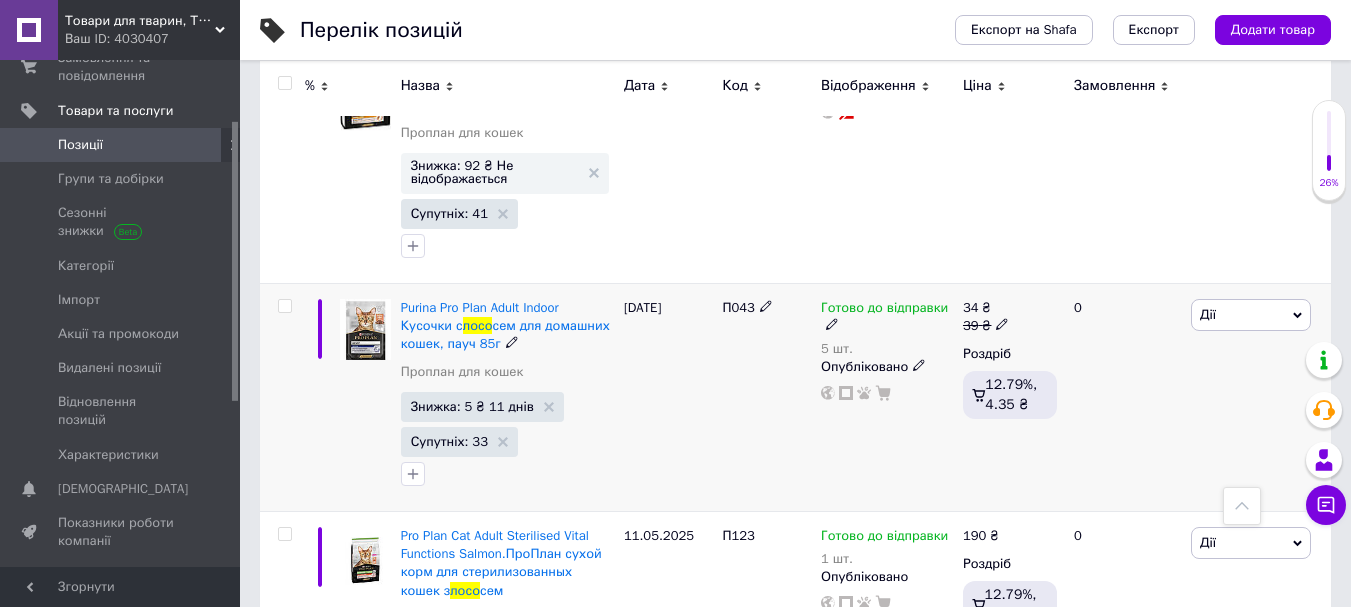 scroll, scrollTop: 2400, scrollLeft: 0, axis: vertical 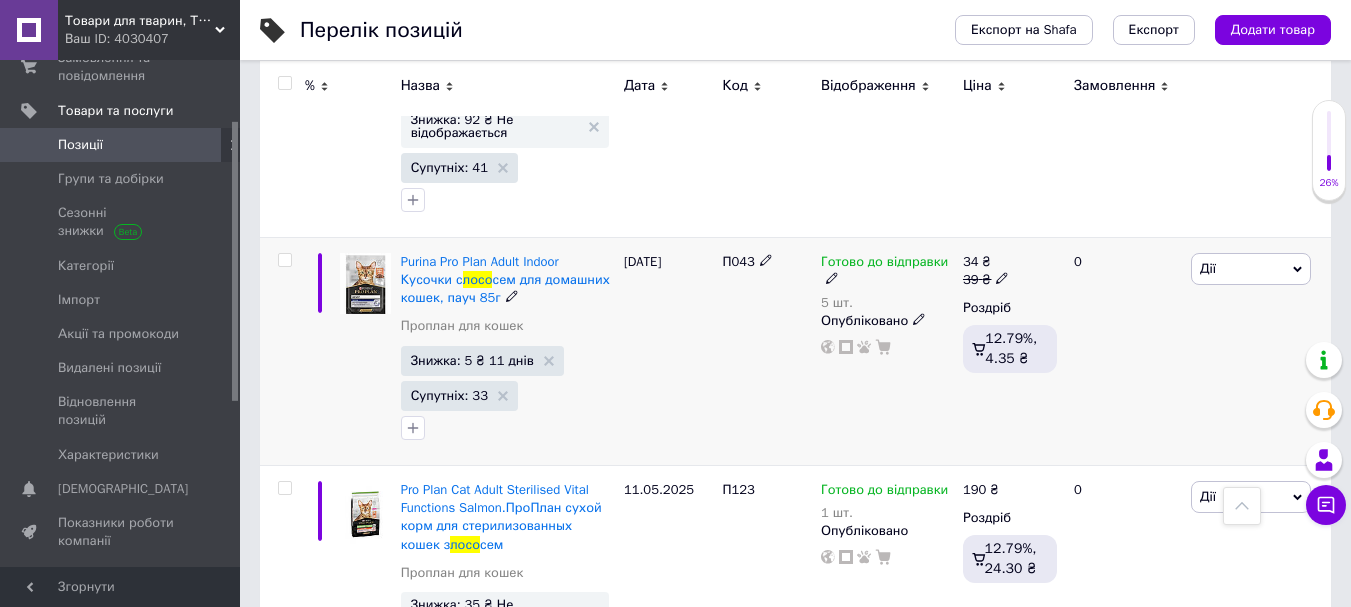 type on "лосо" 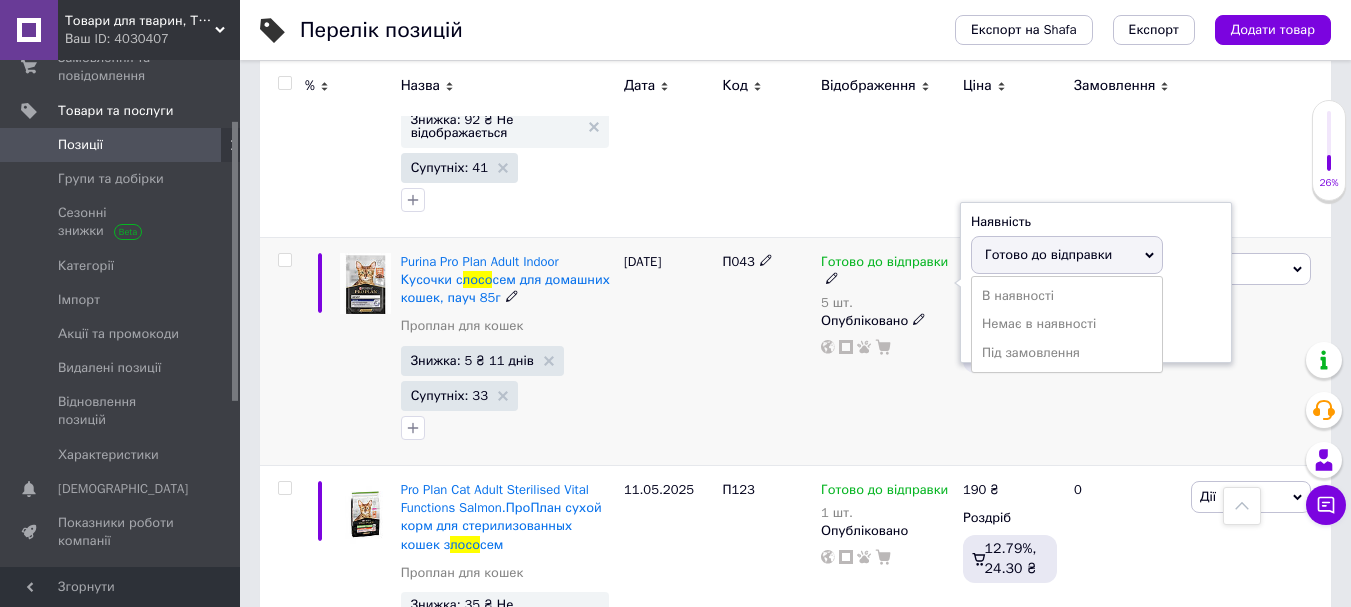 drag, startPoint x: 1198, startPoint y: 284, endPoint x: 1186, endPoint y: 287, distance: 12.369317 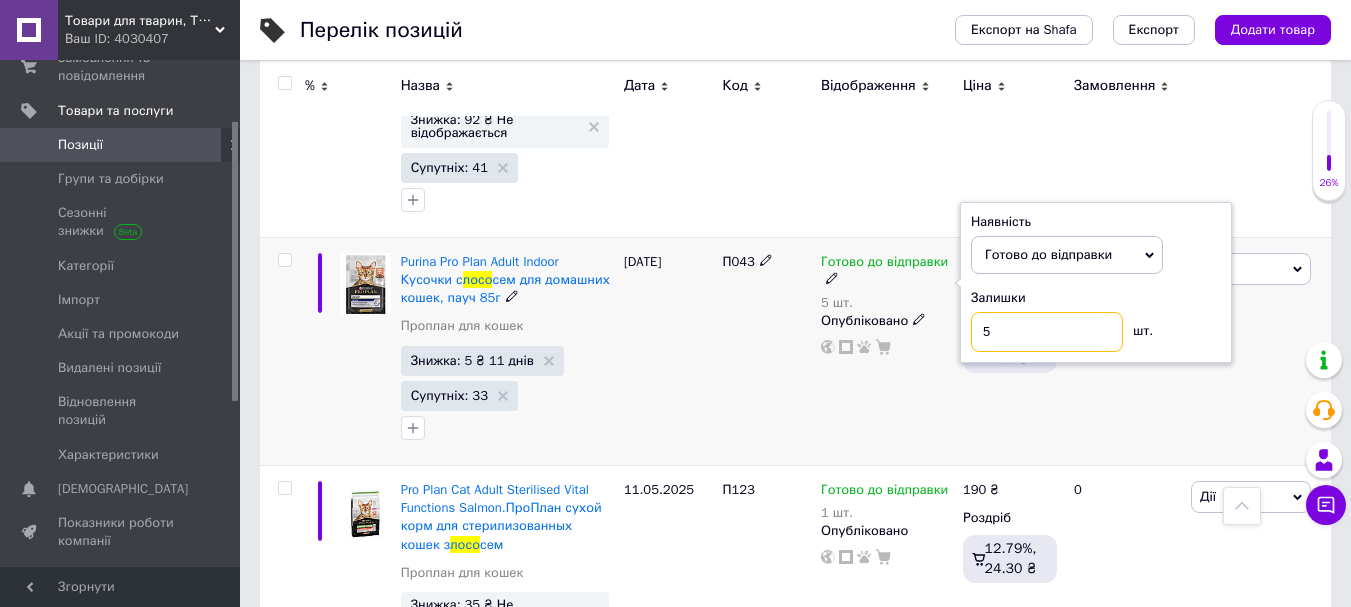 drag, startPoint x: 1021, startPoint y: 316, endPoint x: 944, endPoint y: 335, distance: 79.30952 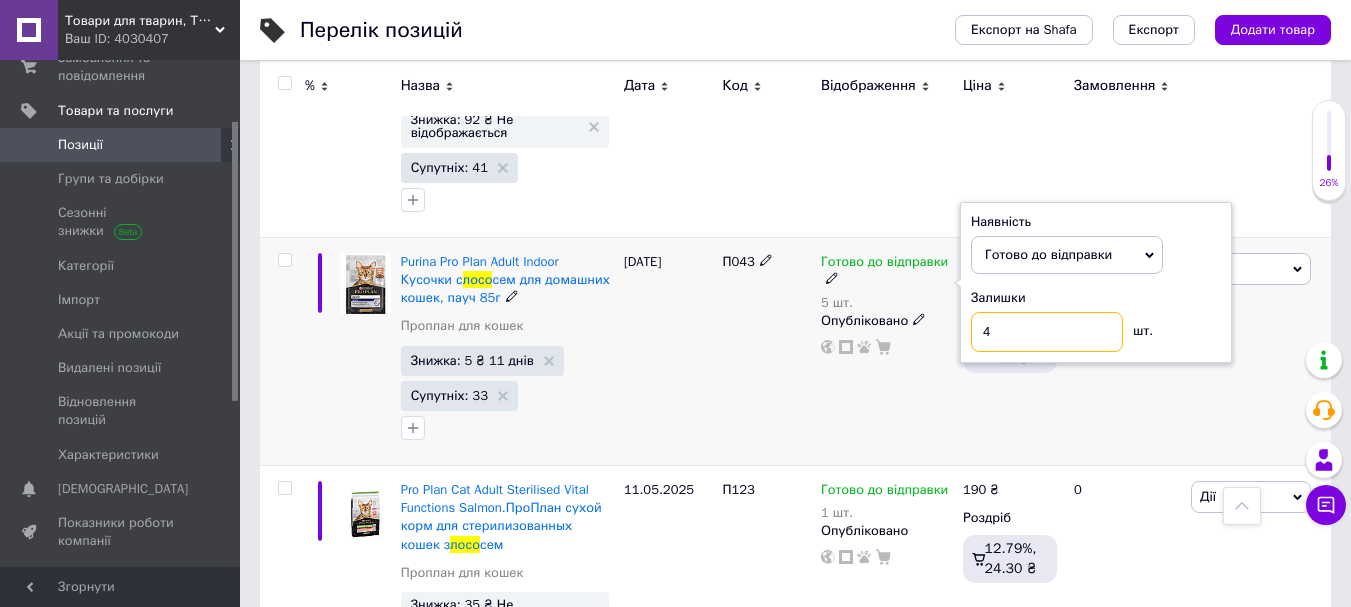 type on "4" 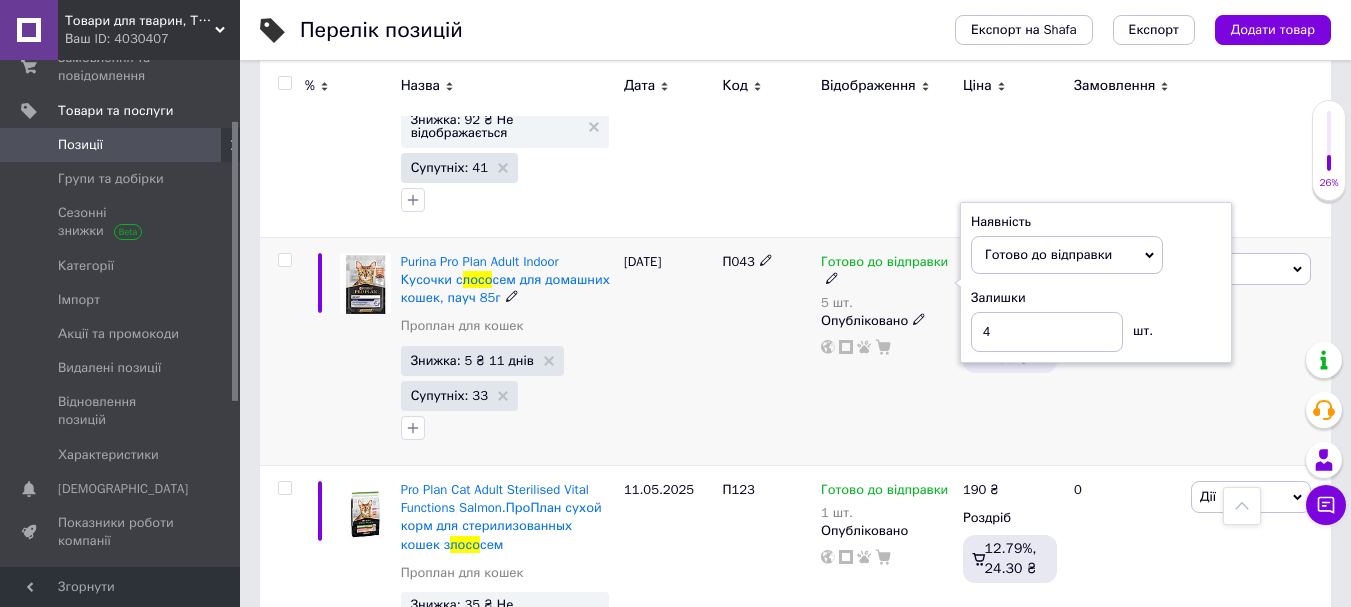 click on "П043" at bounding box center [766, 351] 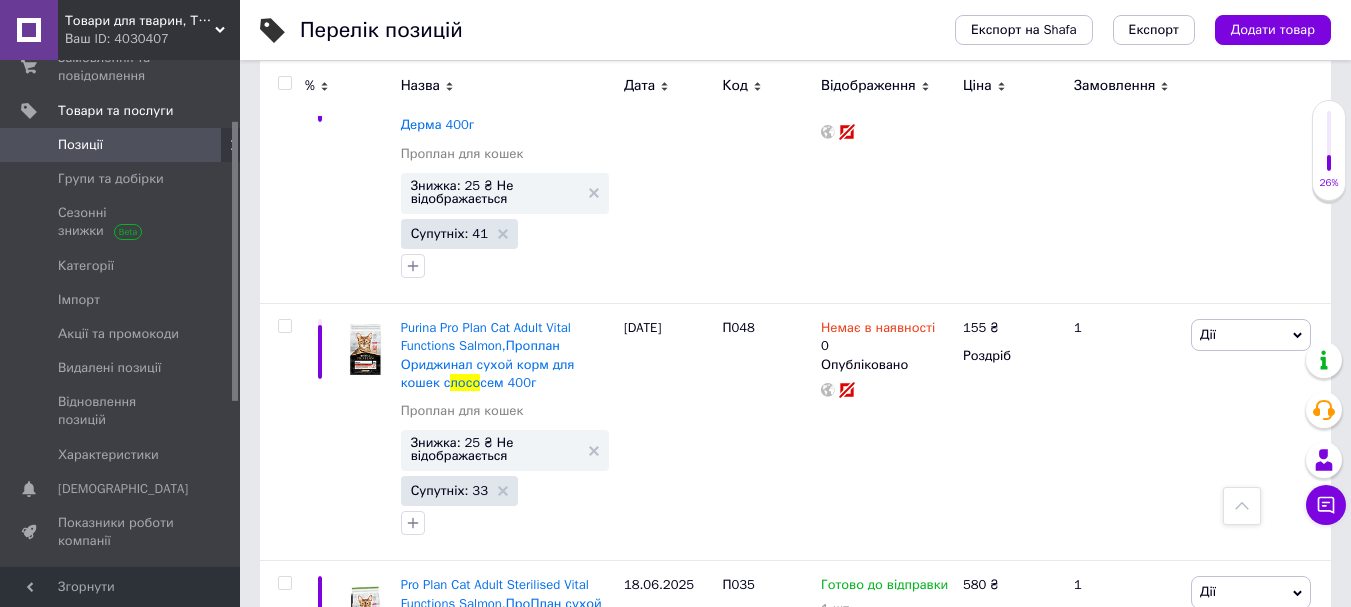 scroll, scrollTop: 1100, scrollLeft: 0, axis: vertical 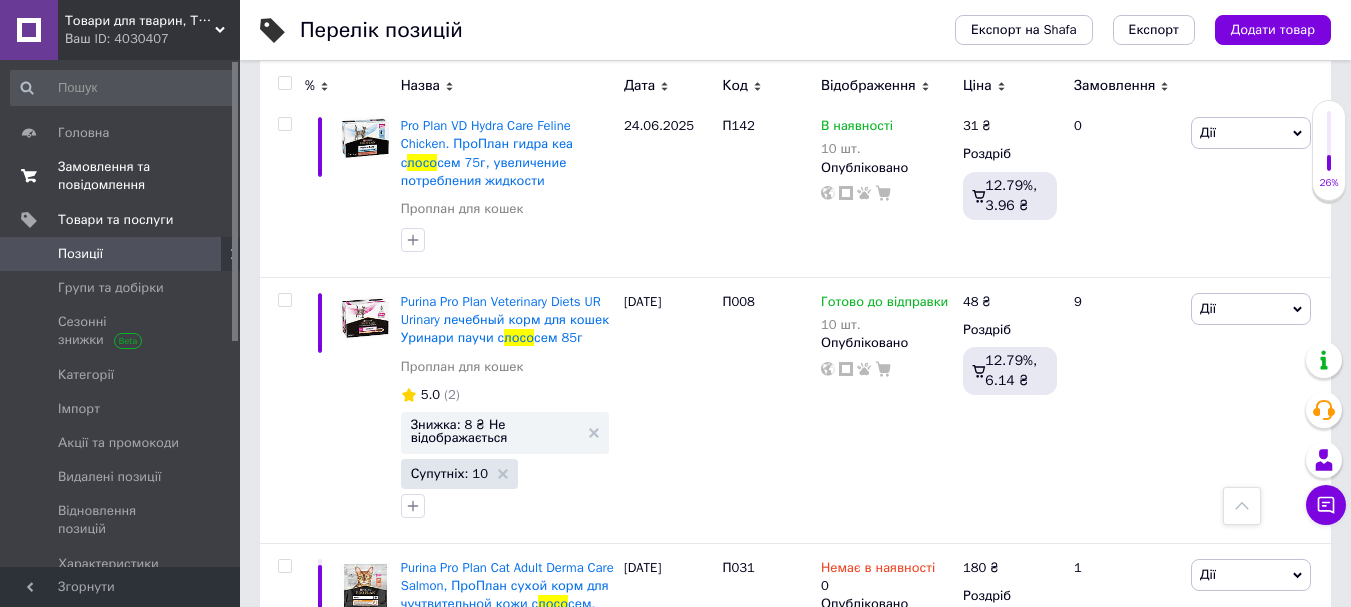 click on "Замовлення та повідомлення" at bounding box center (121, 176) 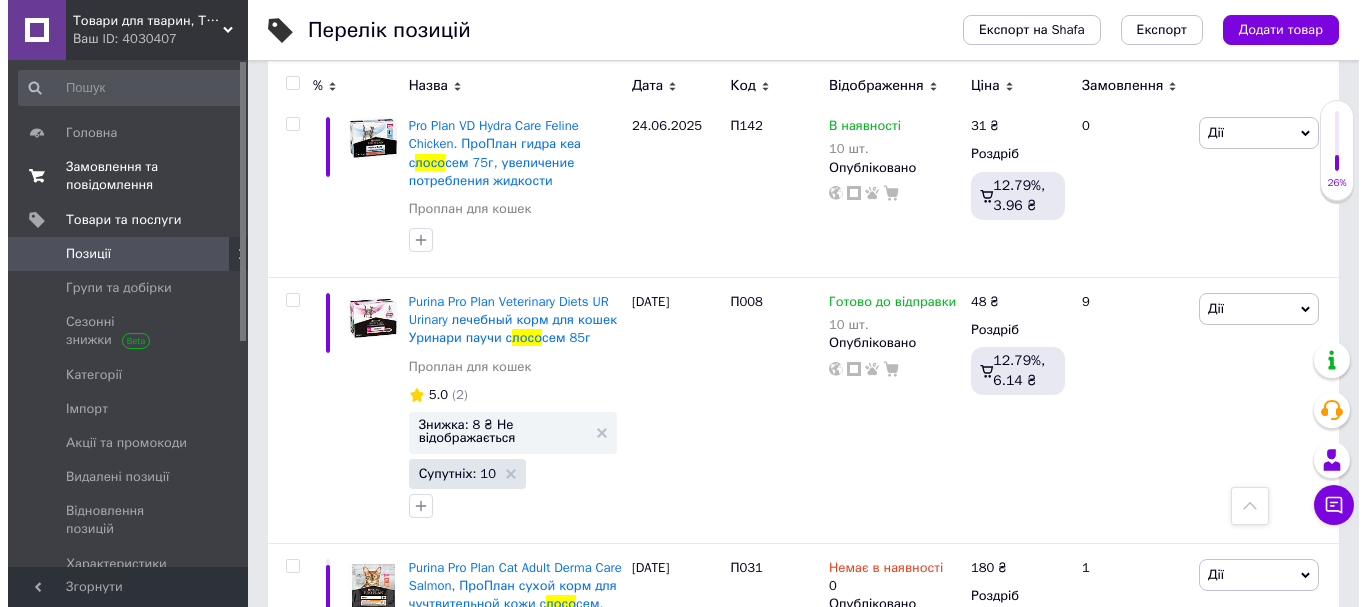 scroll, scrollTop: 0, scrollLeft: 0, axis: both 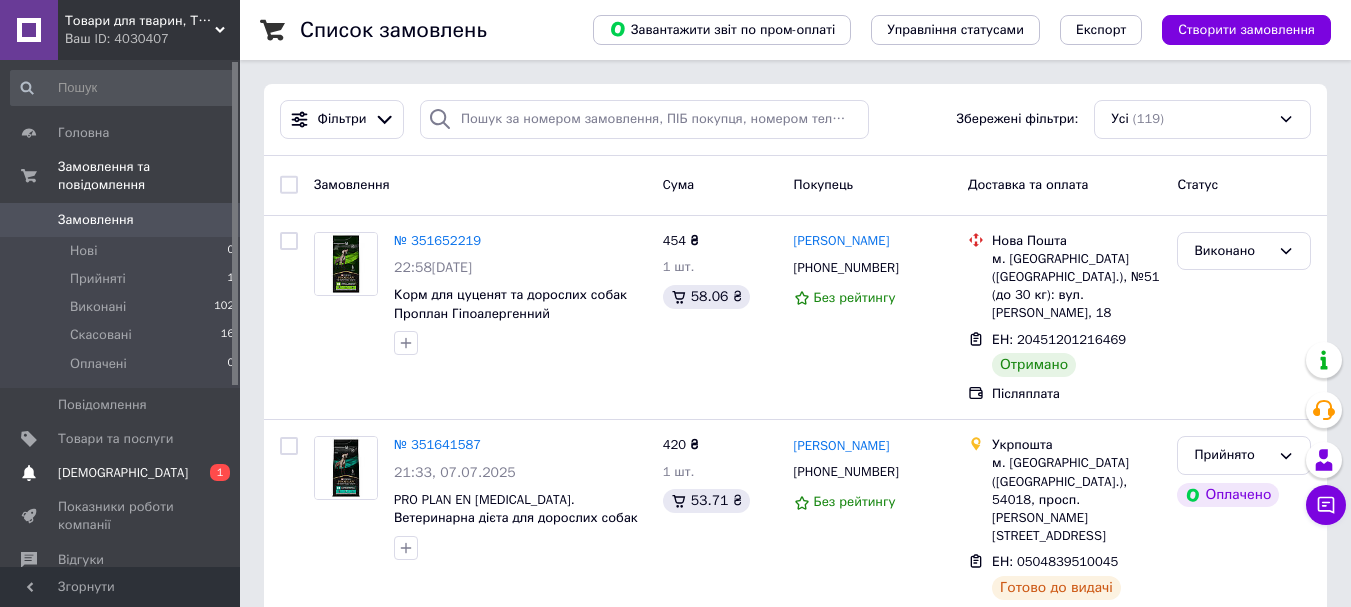 click on "[DEMOGRAPHIC_DATA]" at bounding box center (121, 473) 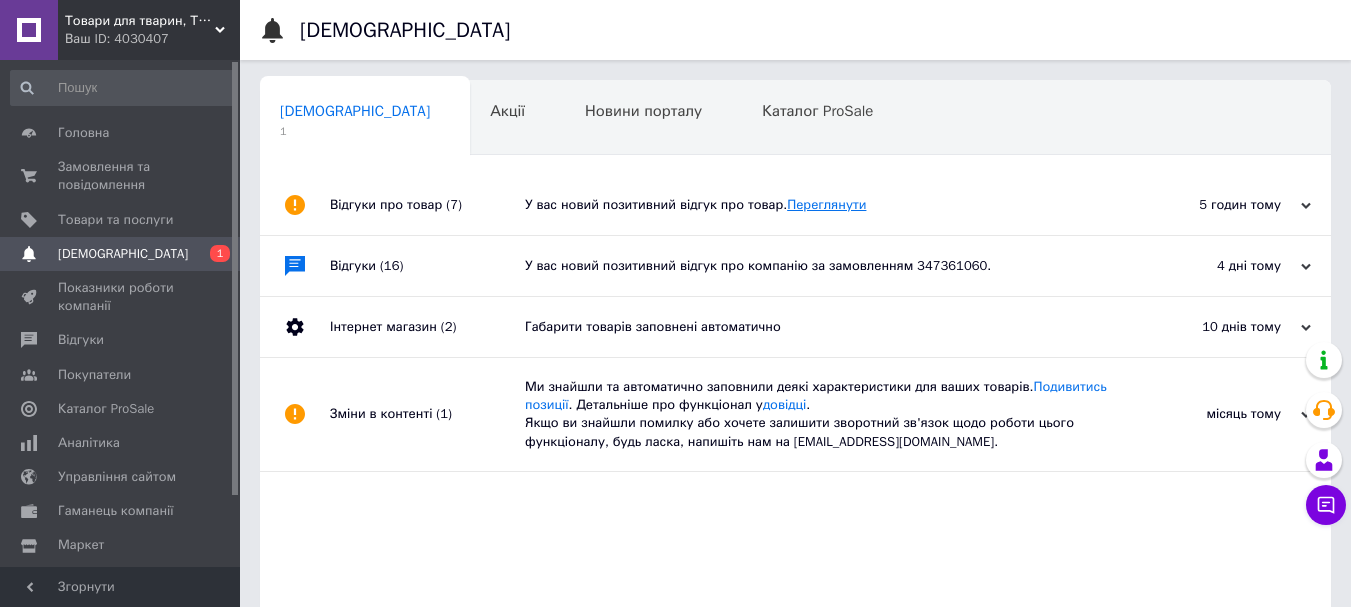 click on "Переглянути" at bounding box center [826, 204] 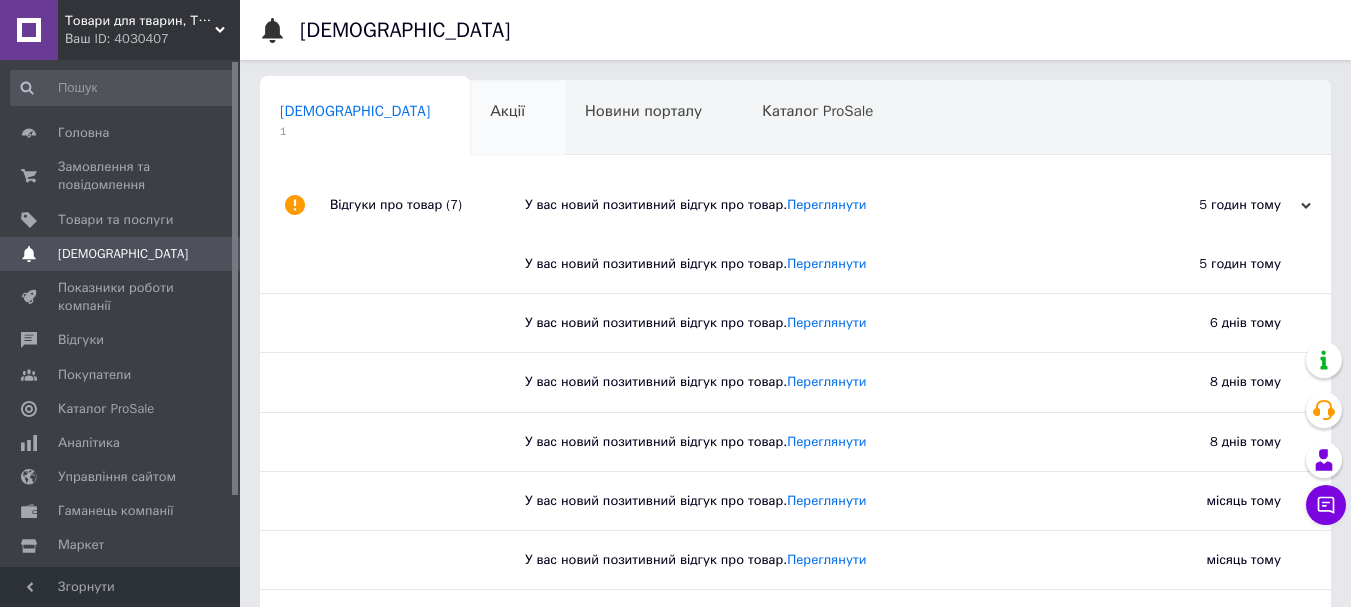 click on "Акції" at bounding box center (507, 111) 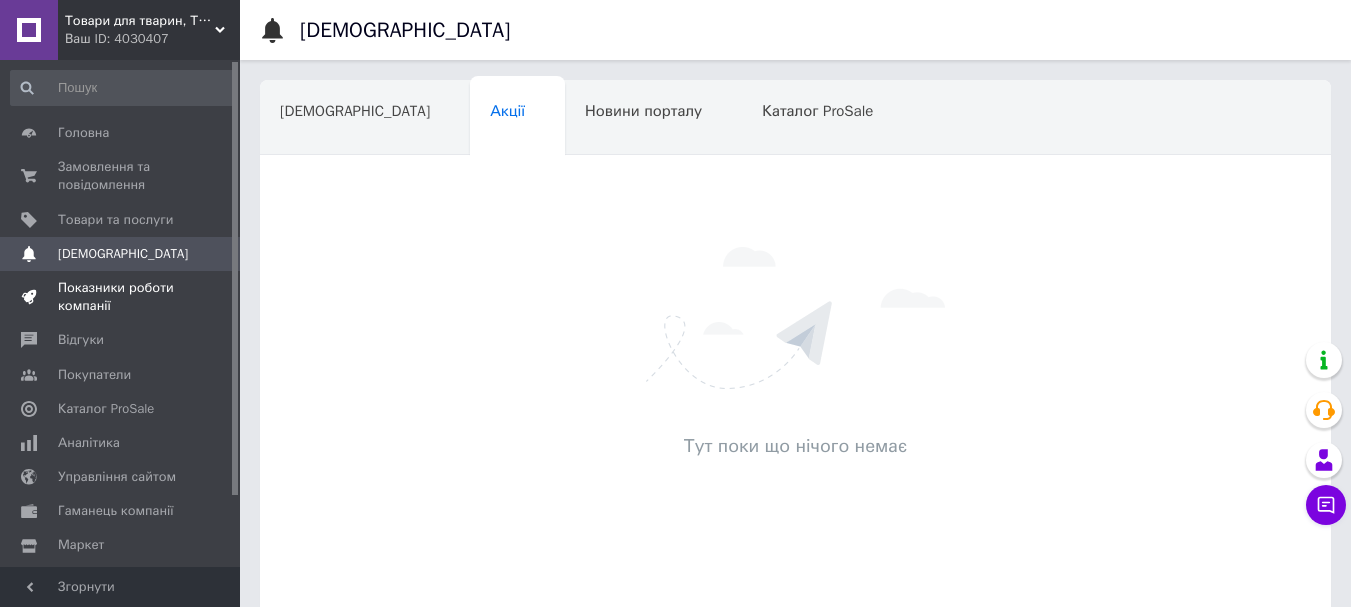 click on "Показники роботи компанії" at bounding box center (121, 297) 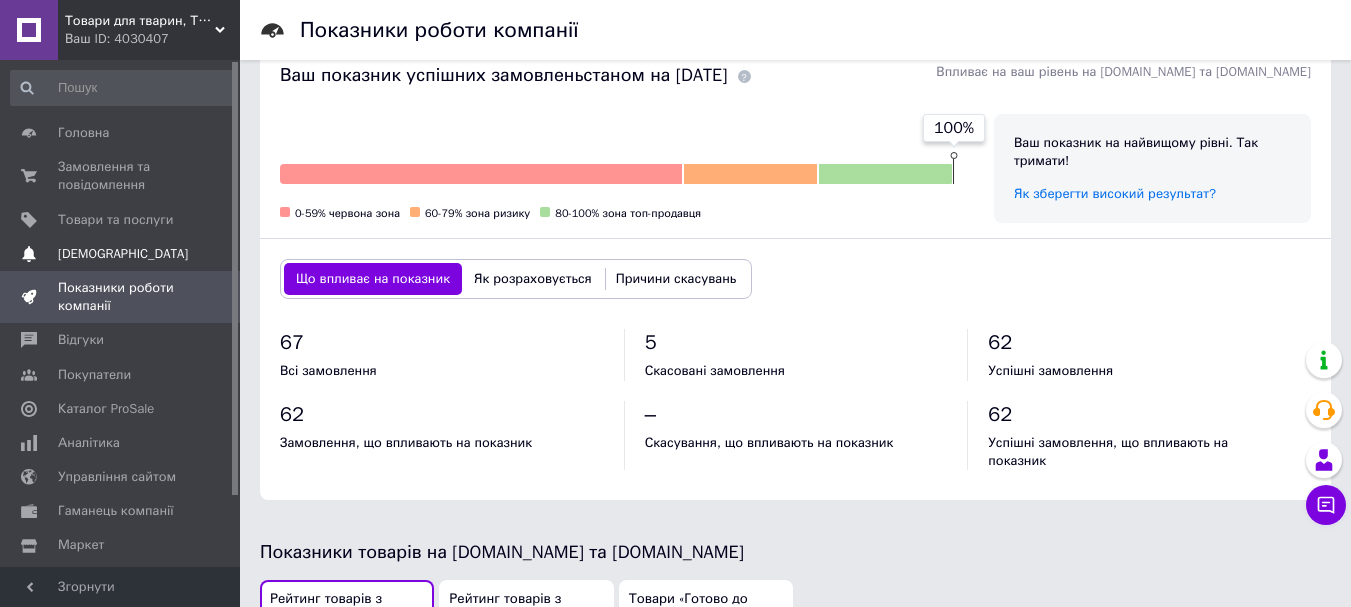 scroll, scrollTop: 601, scrollLeft: 0, axis: vertical 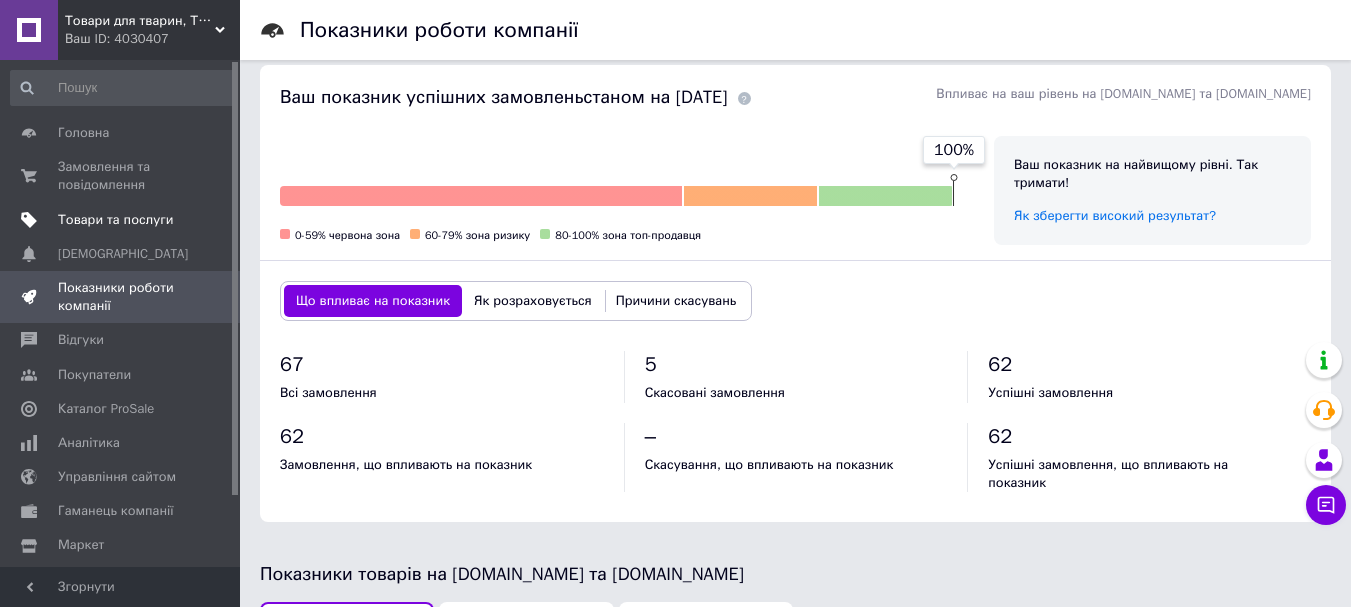 click on "Товари та послуги" at bounding box center (115, 220) 